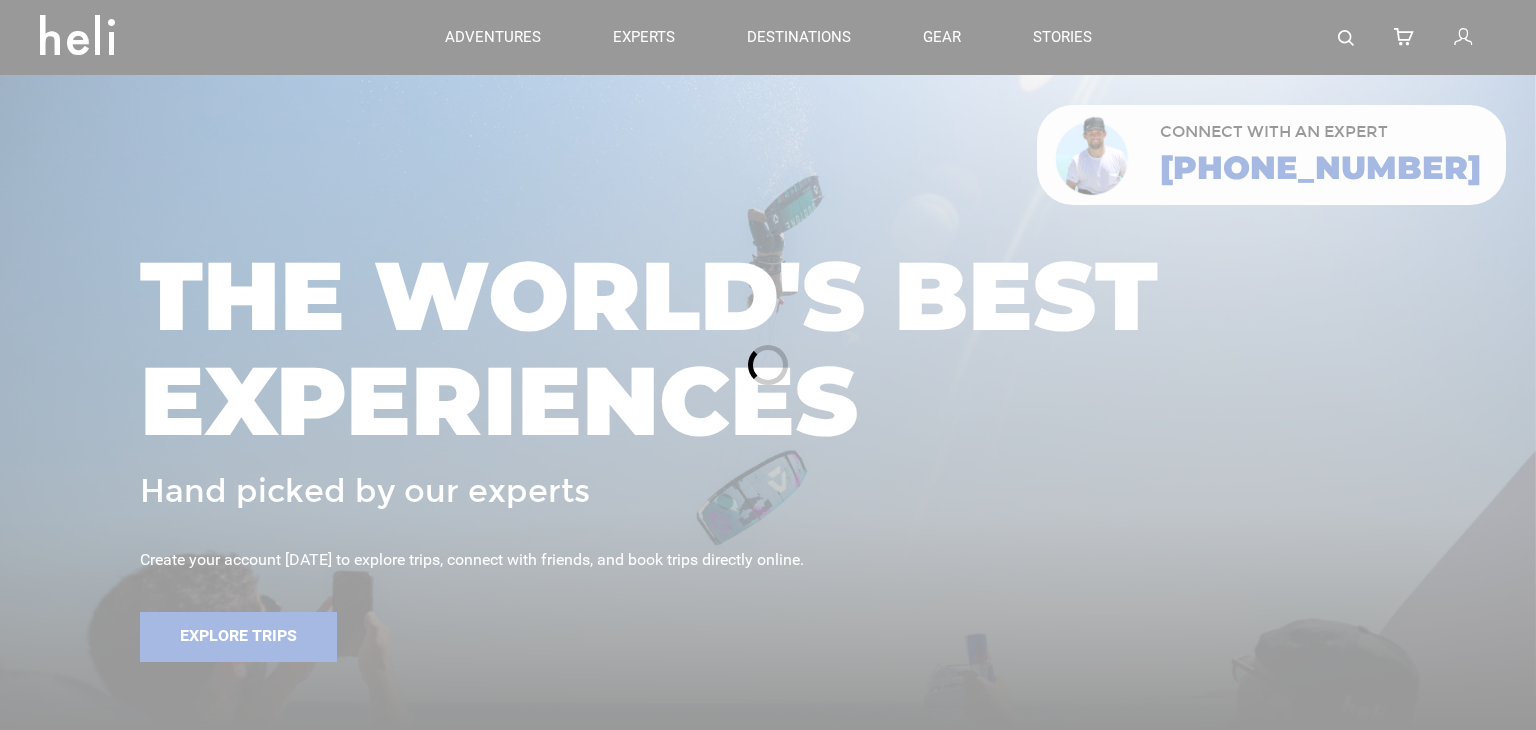 scroll, scrollTop: 0, scrollLeft: 0, axis: both 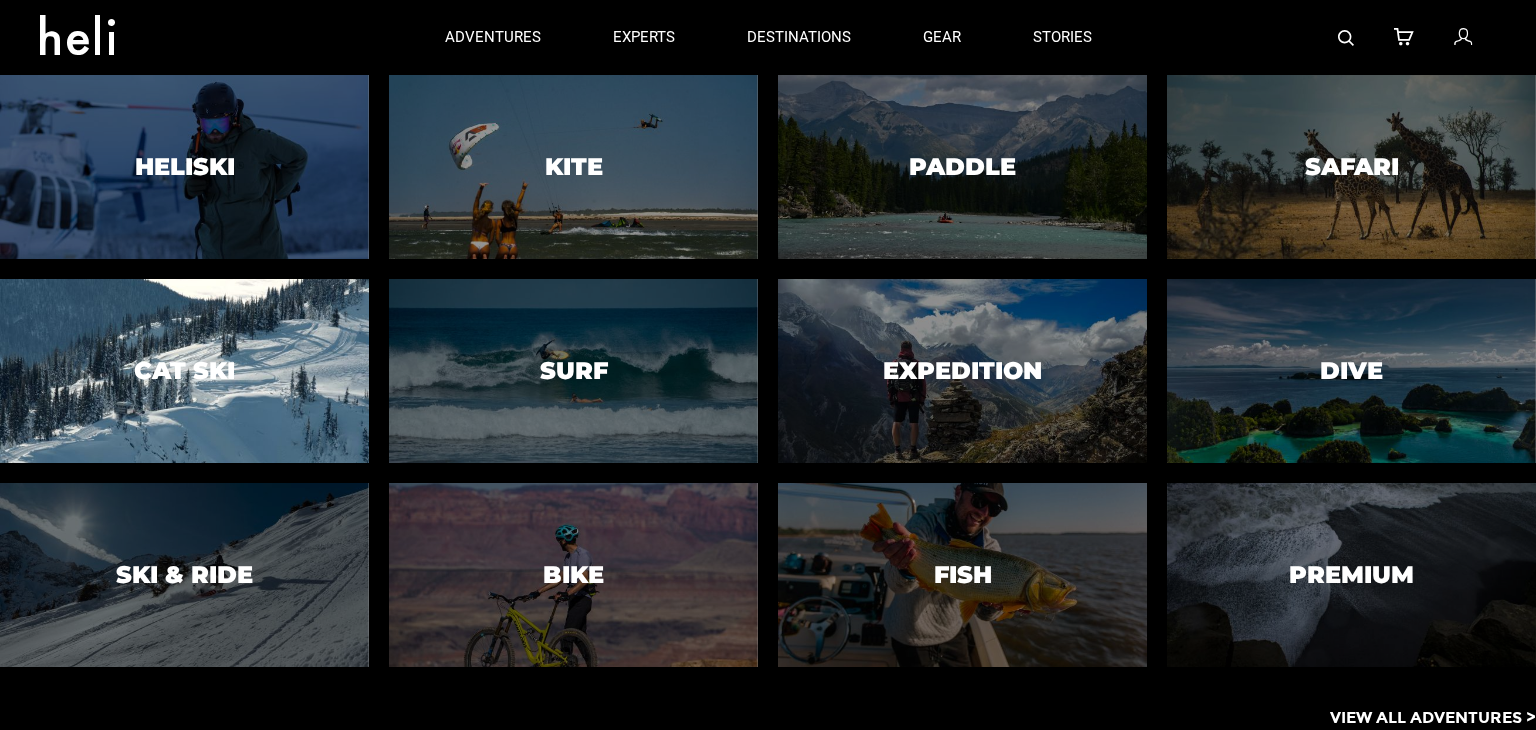 click at bounding box center (184, 371) 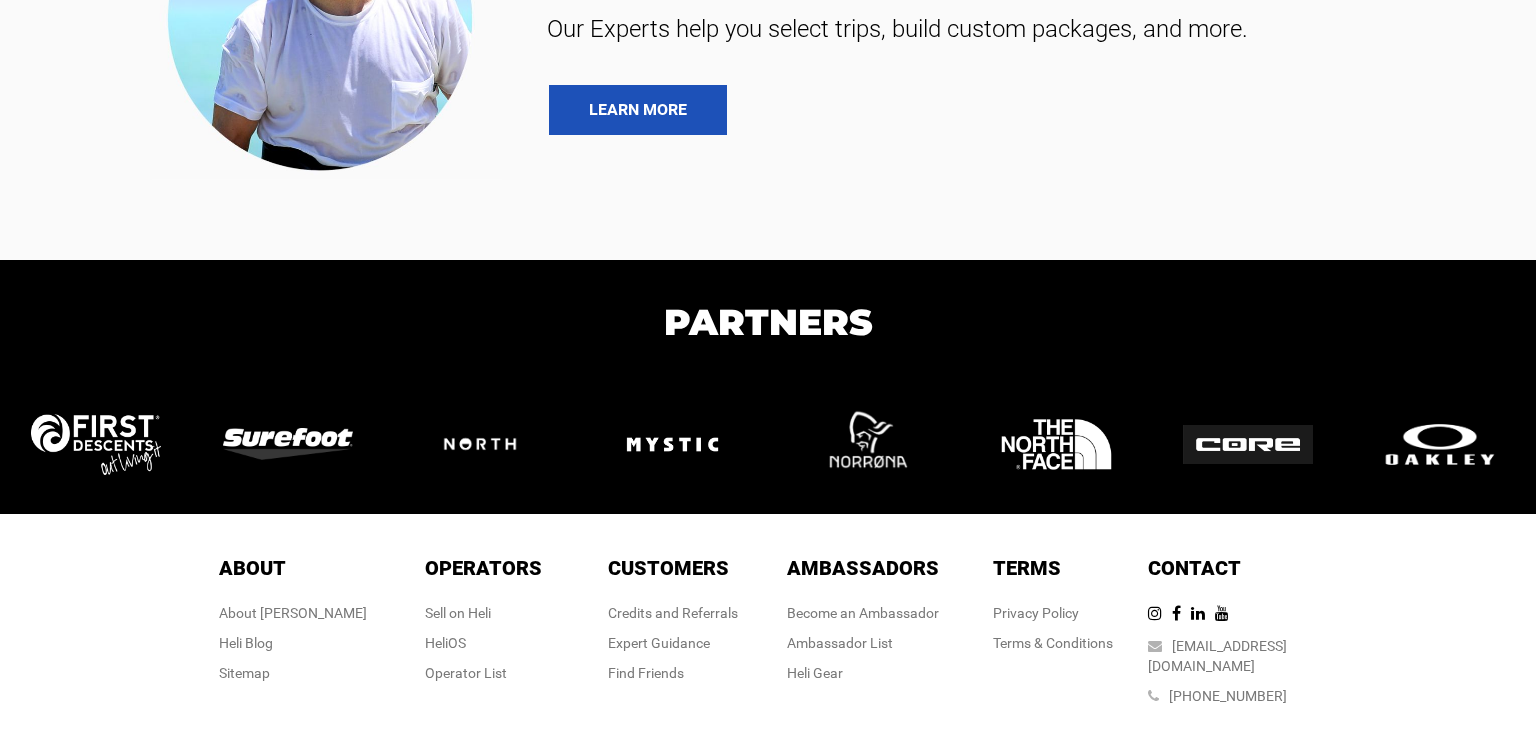 scroll, scrollTop: 5788, scrollLeft: 0, axis: vertical 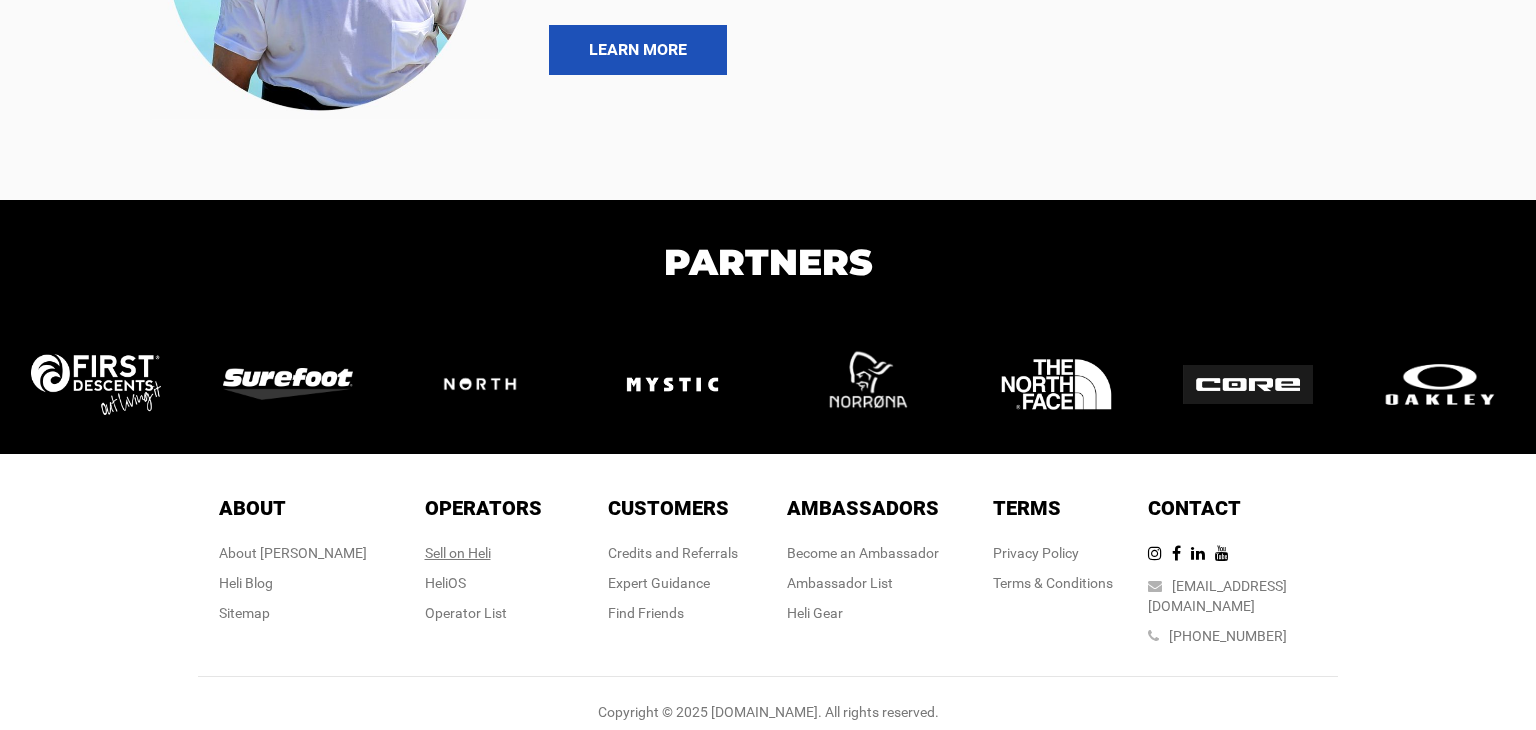 click on "Sell on Heli" at bounding box center [483, 553] 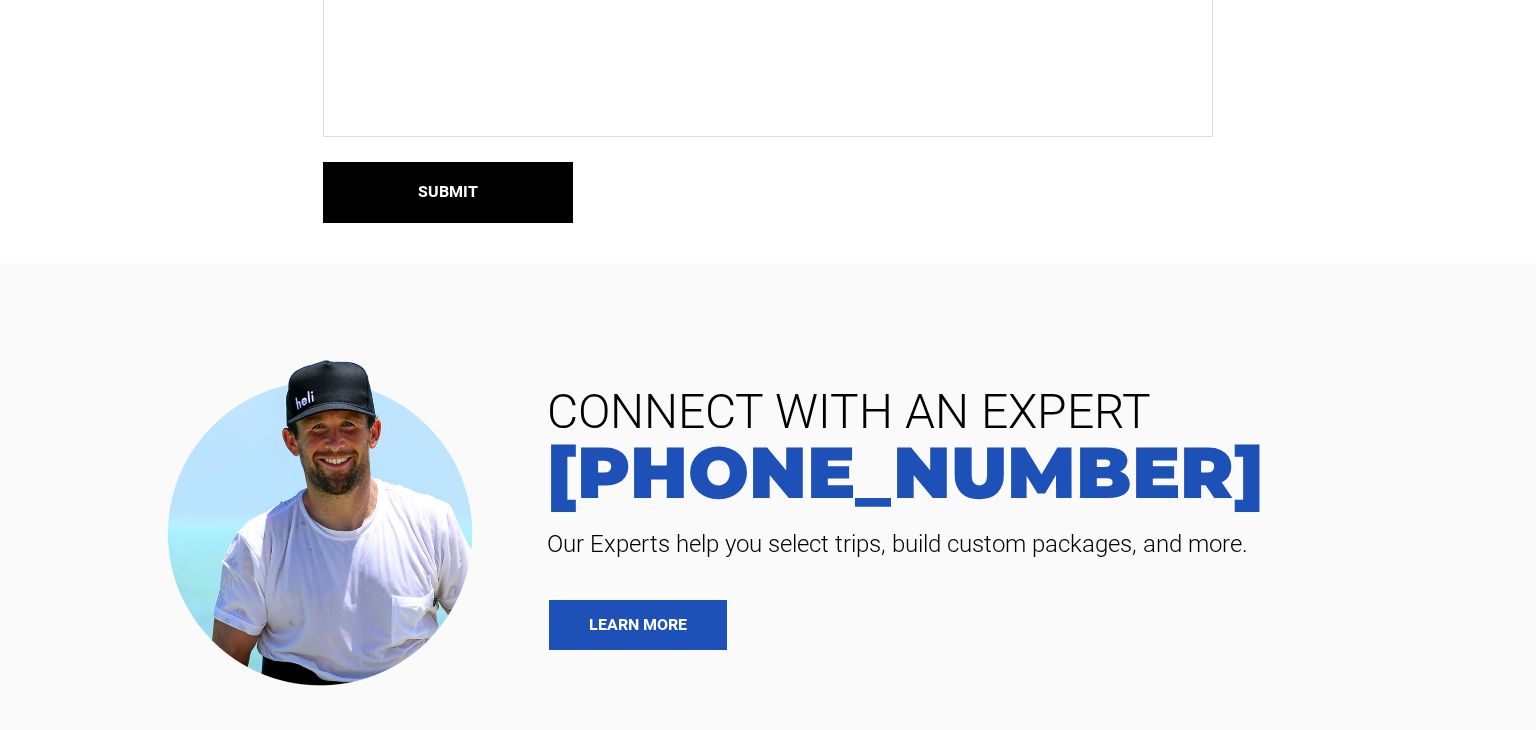 scroll, scrollTop: 2508, scrollLeft: 0, axis: vertical 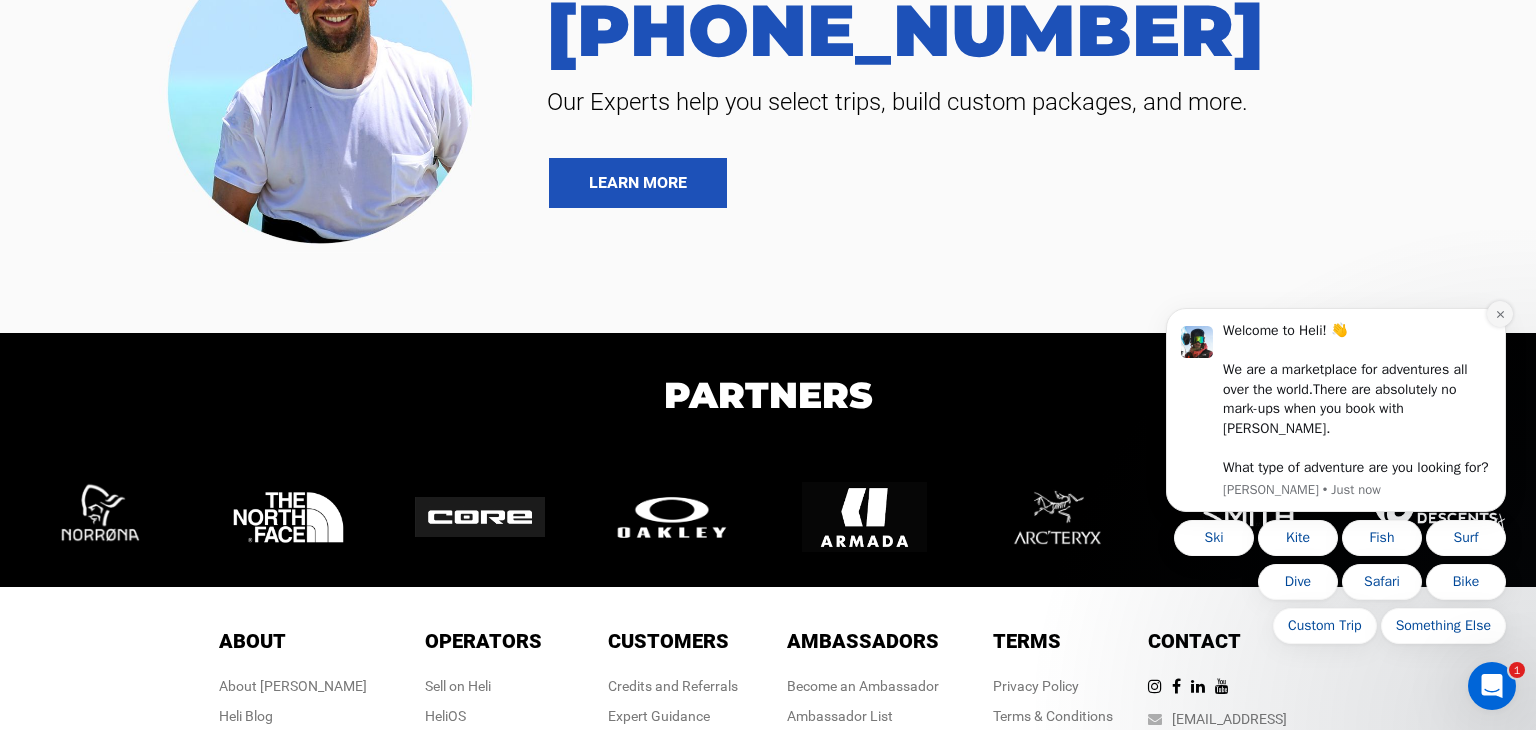 click at bounding box center [1500, 314] 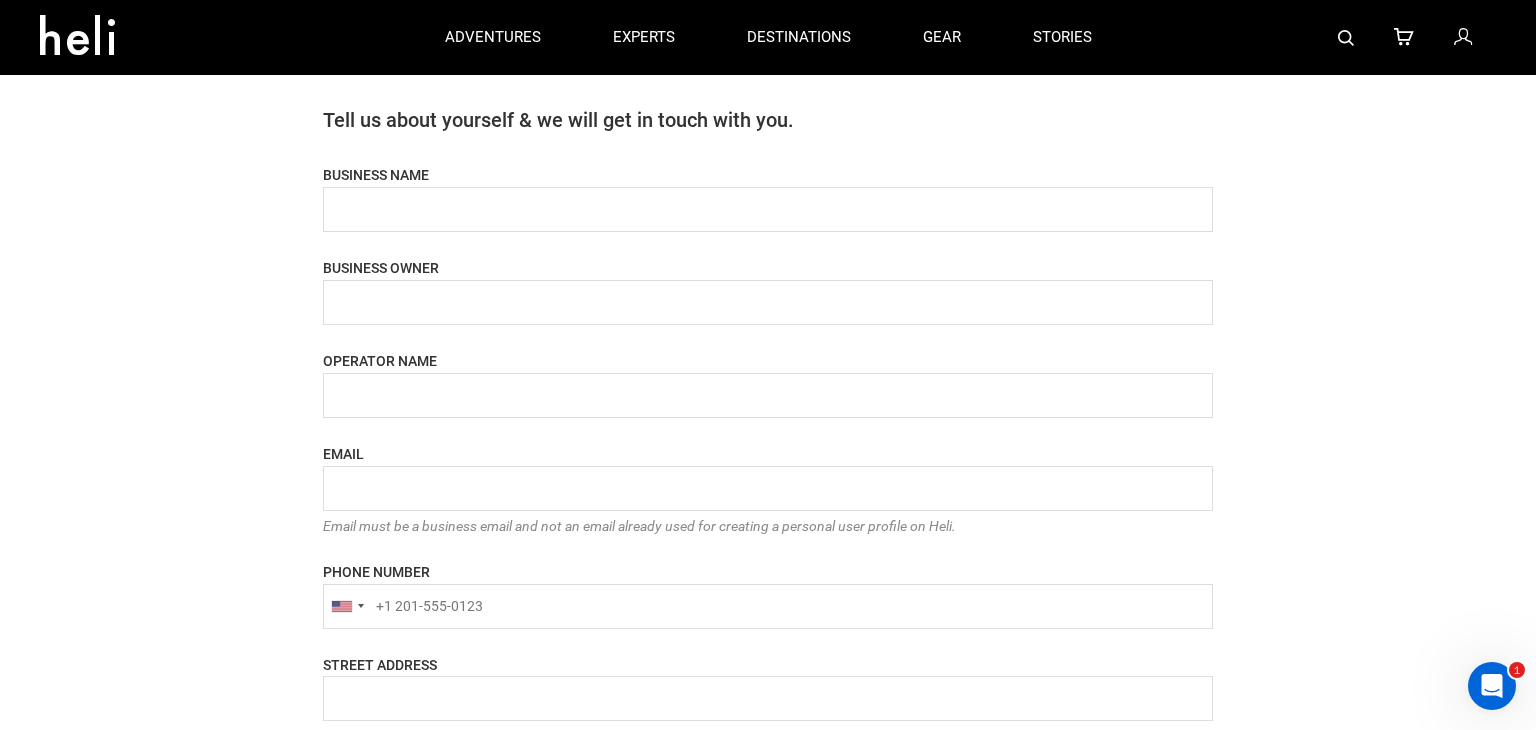 scroll, scrollTop: 634, scrollLeft: 0, axis: vertical 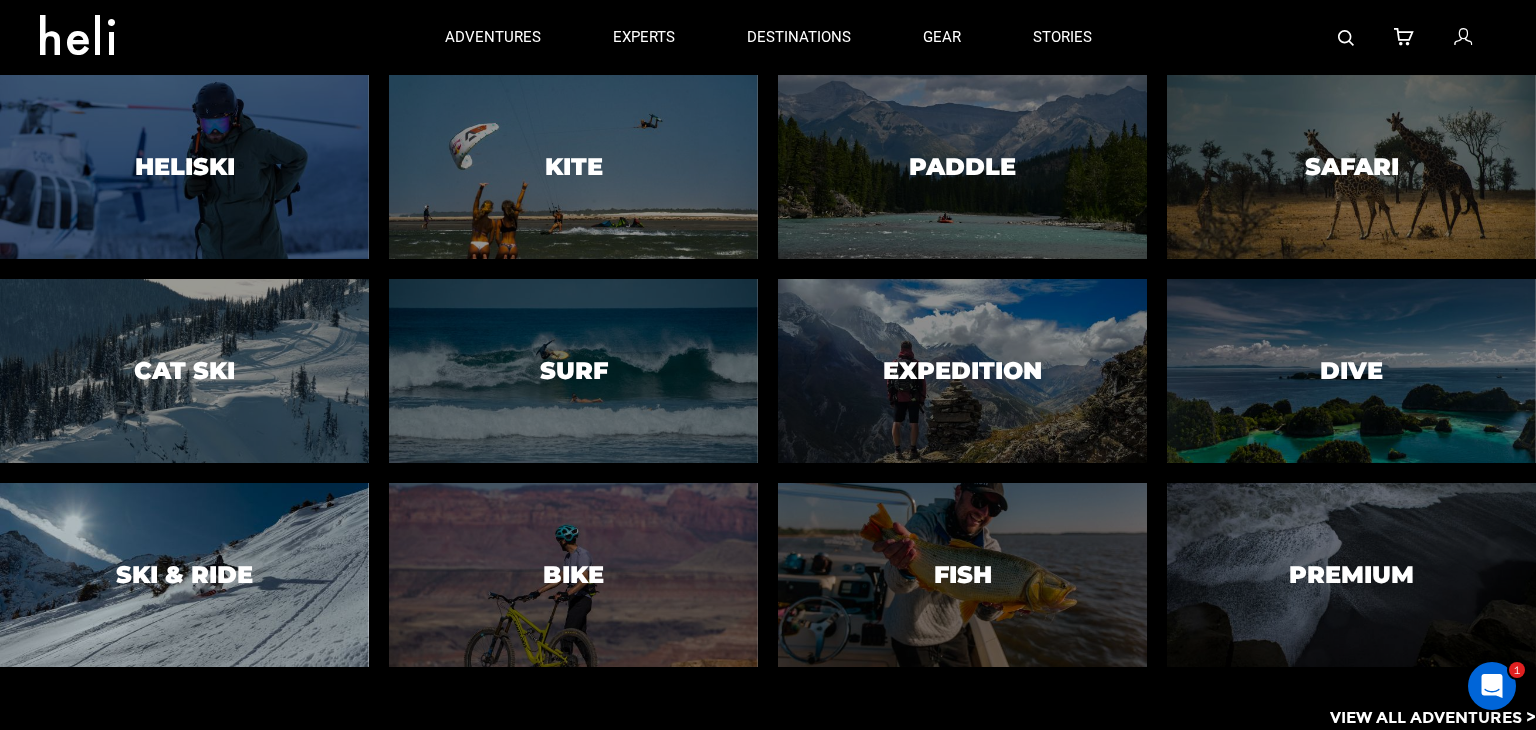 click at bounding box center (184, 575) 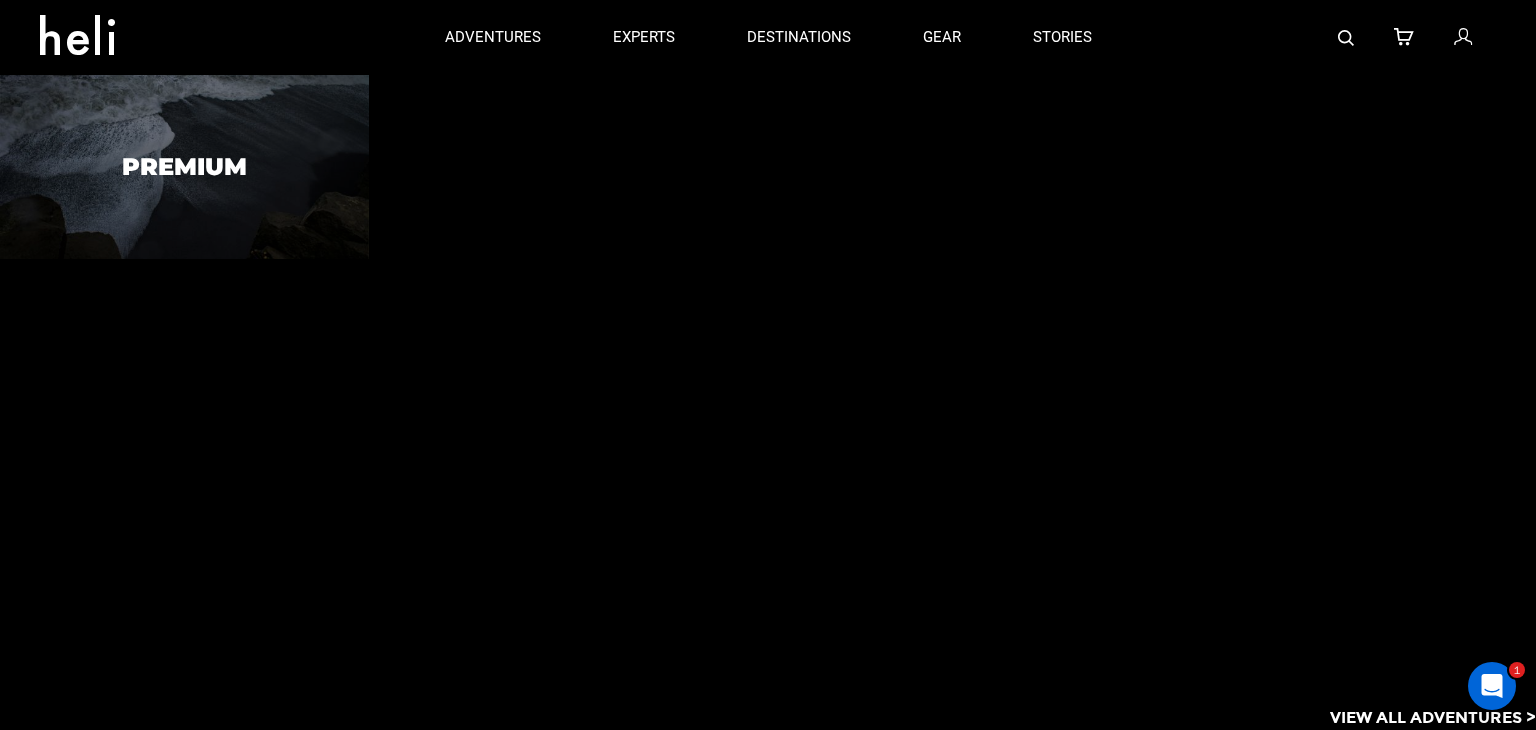 scroll, scrollTop: 0, scrollLeft: 0, axis: both 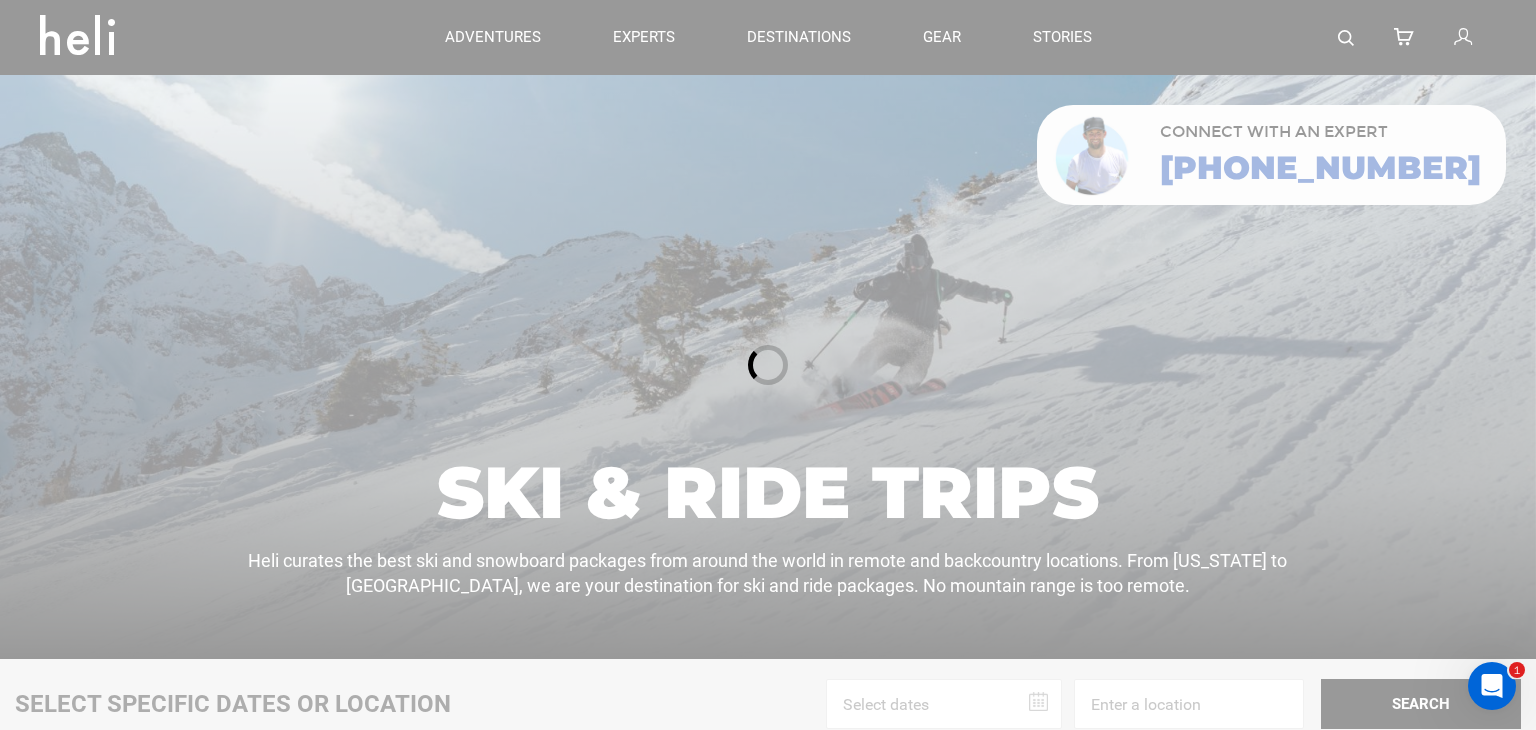 click at bounding box center (768, 365) 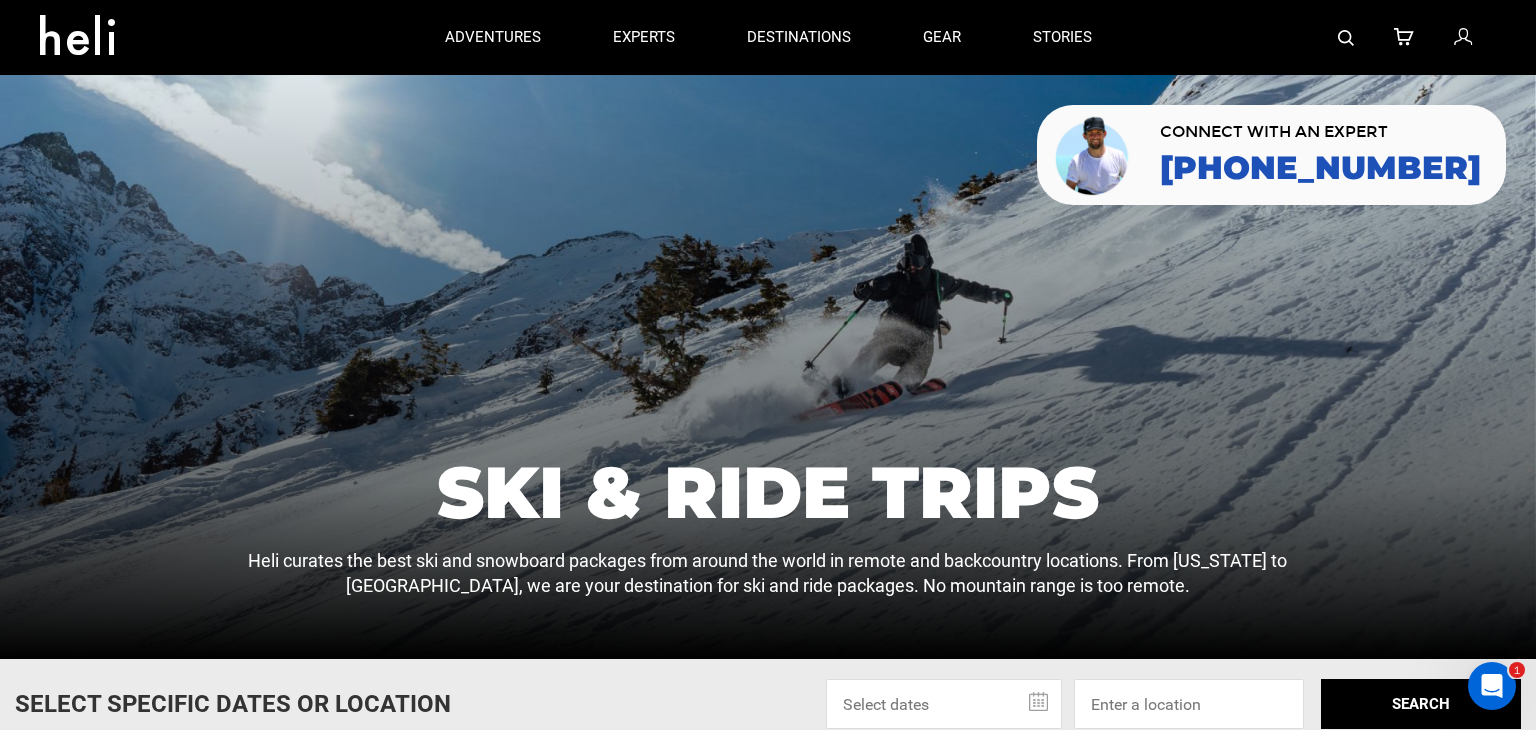 click at bounding box center (1346, 38) 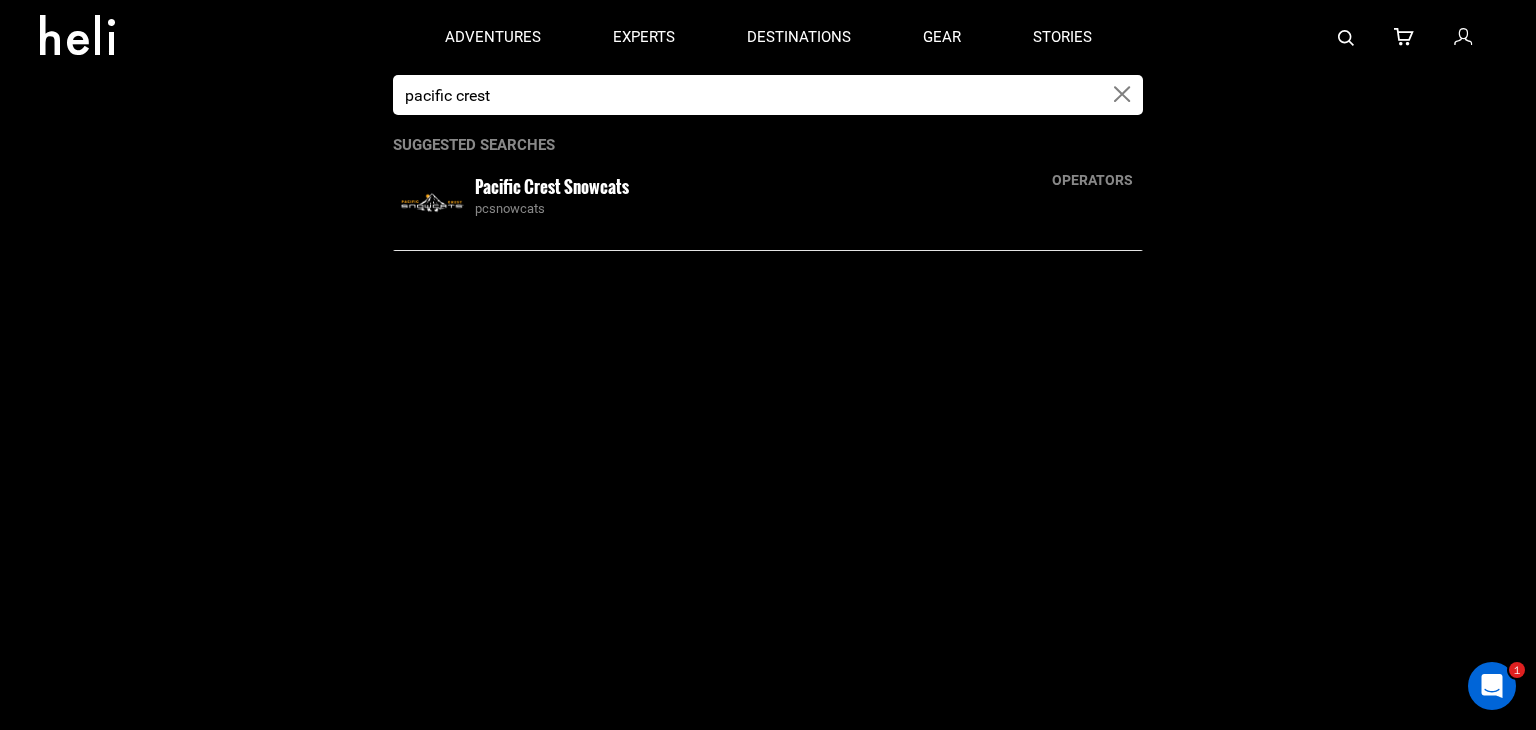 type on "pacific crest" 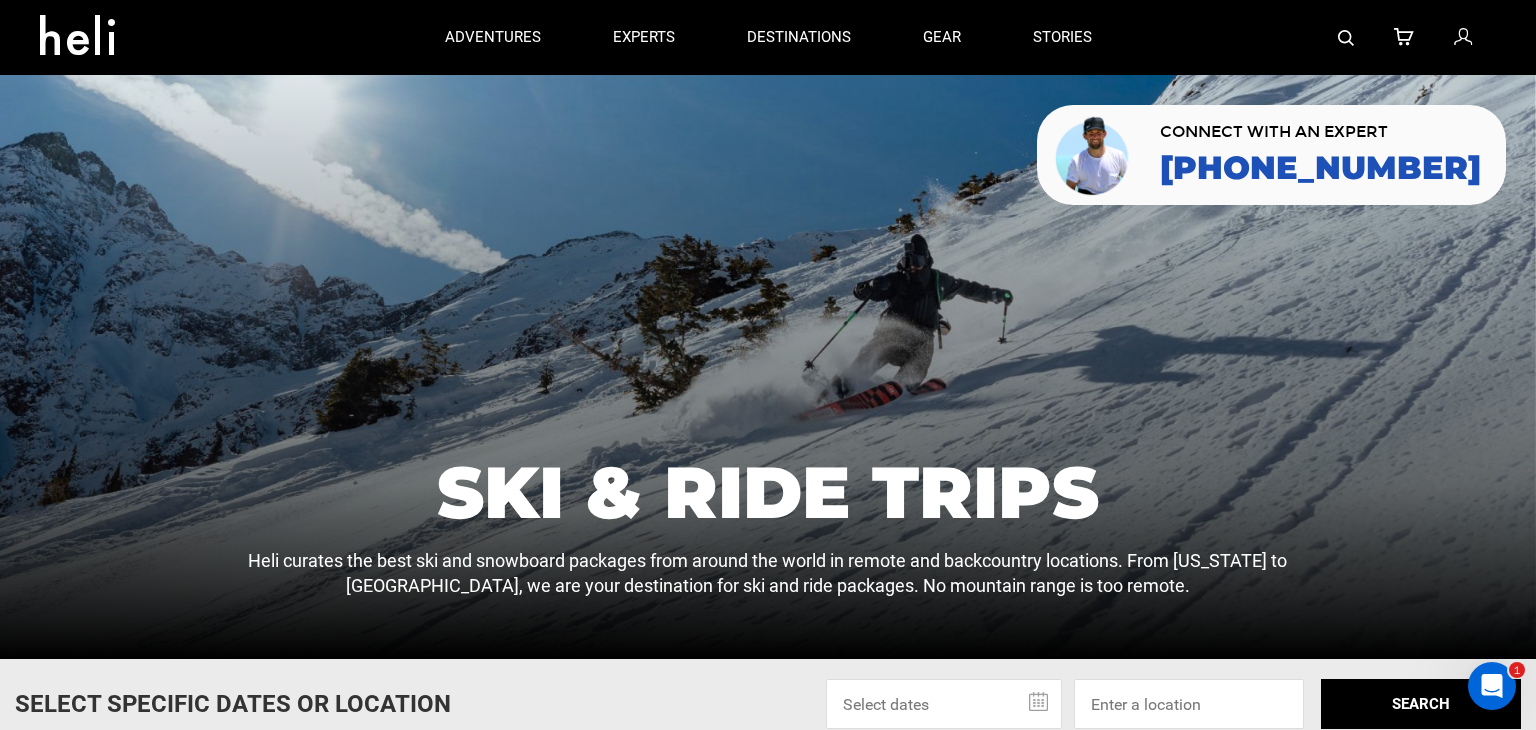 click at bounding box center (1346, 38) 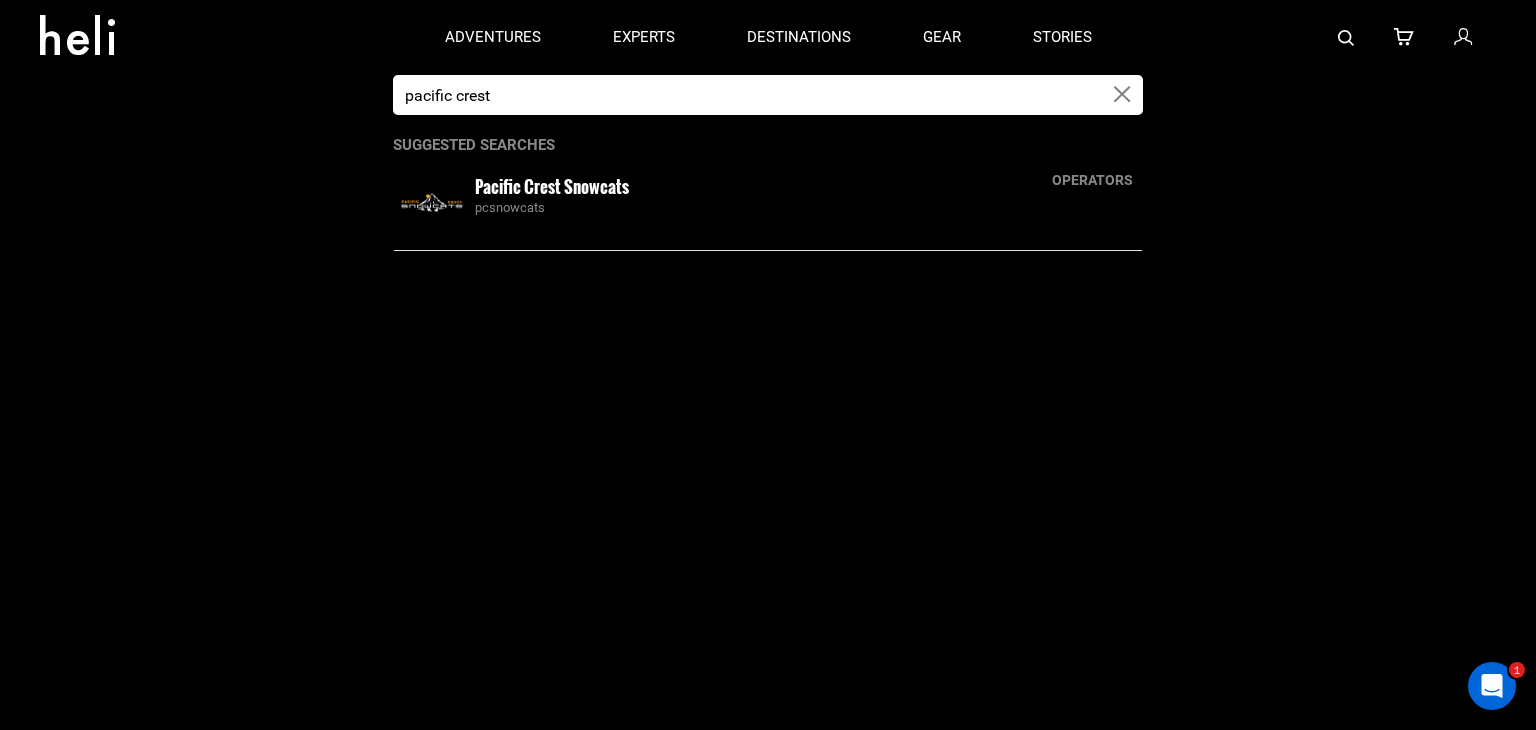 click on "Pacific Crest Snowcats pcsnowcats" at bounding box center [805, 196] 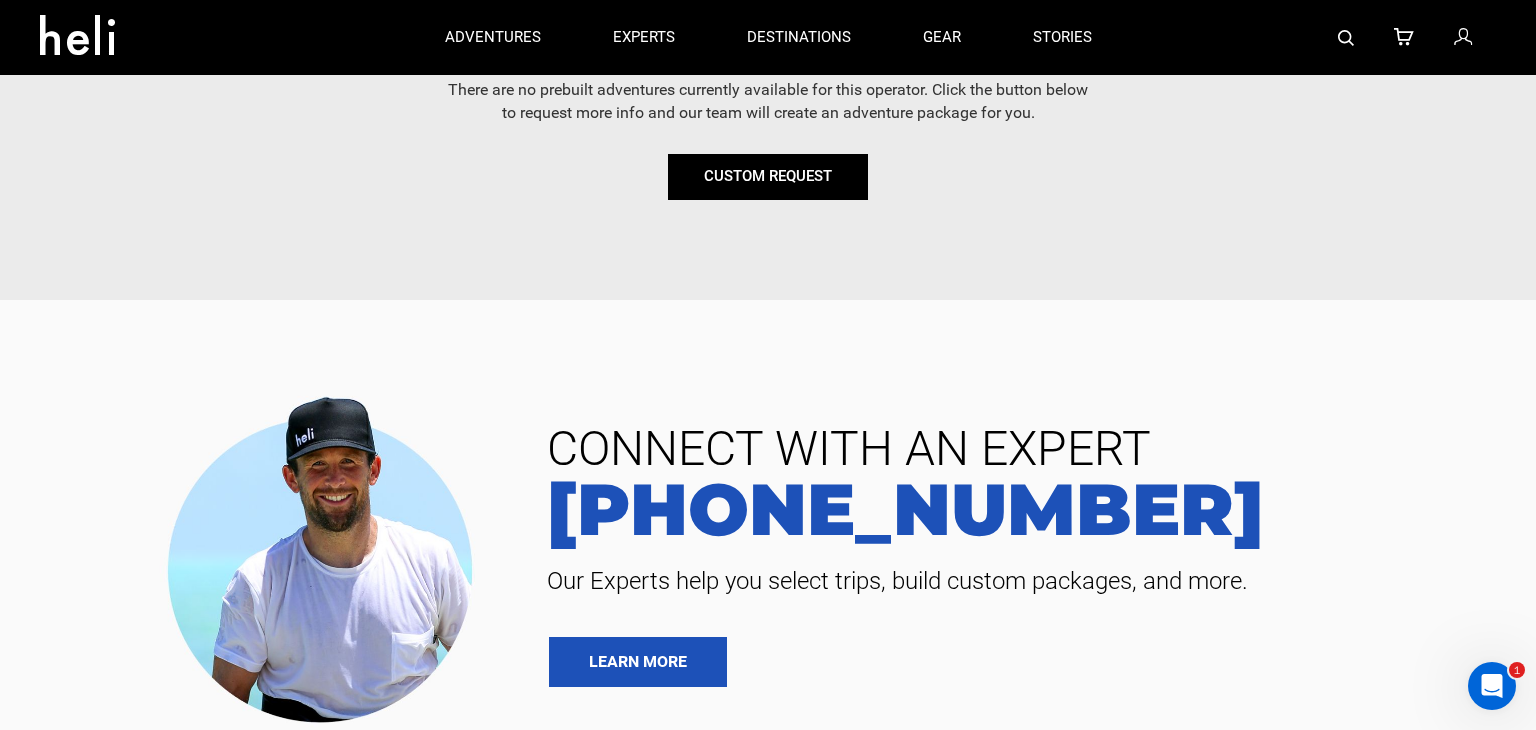 scroll, scrollTop: 603, scrollLeft: 0, axis: vertical 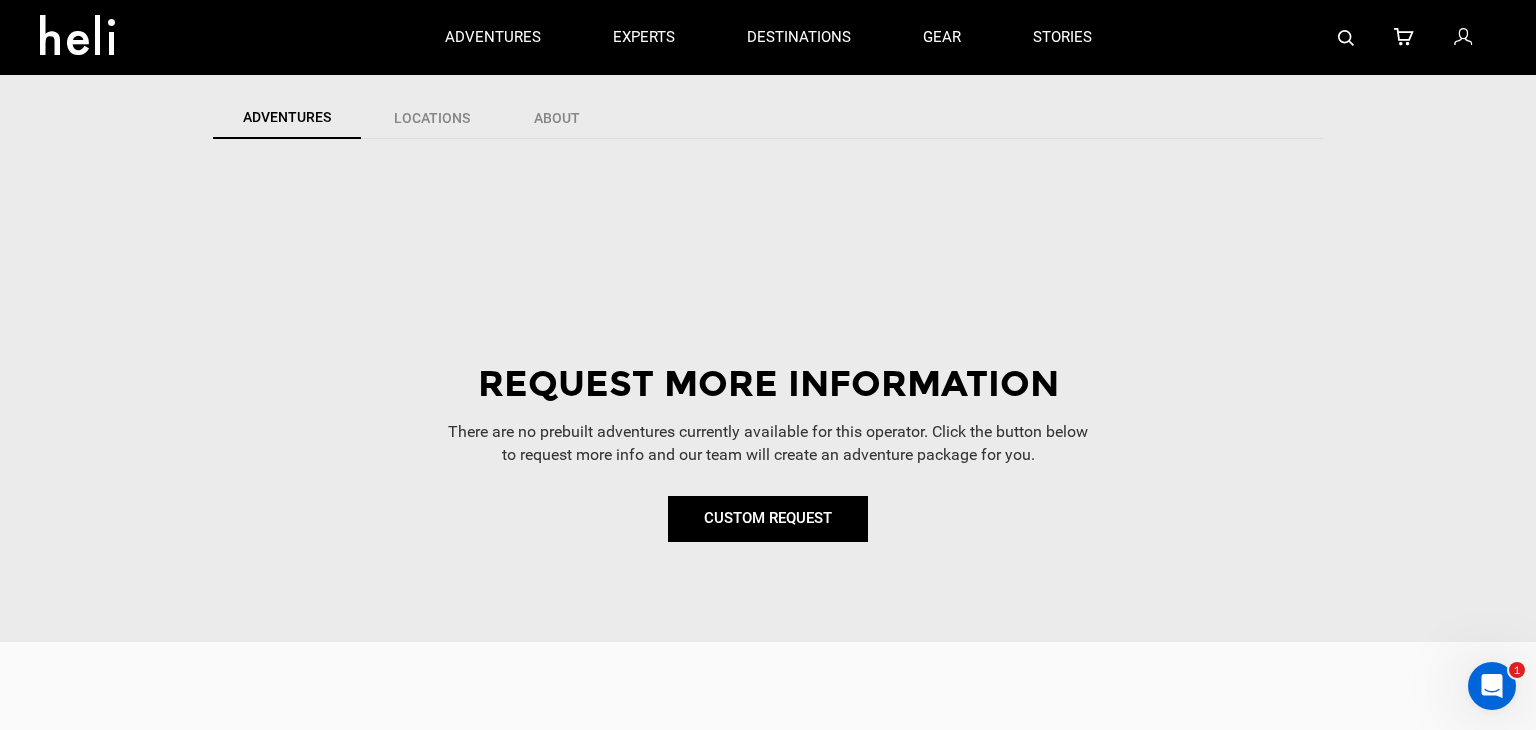click on "There are no prebuilt adventures currently available for this operator. Click the button below   to request more info and our team will create an adventure package for you." at bounding box center [768, 444] 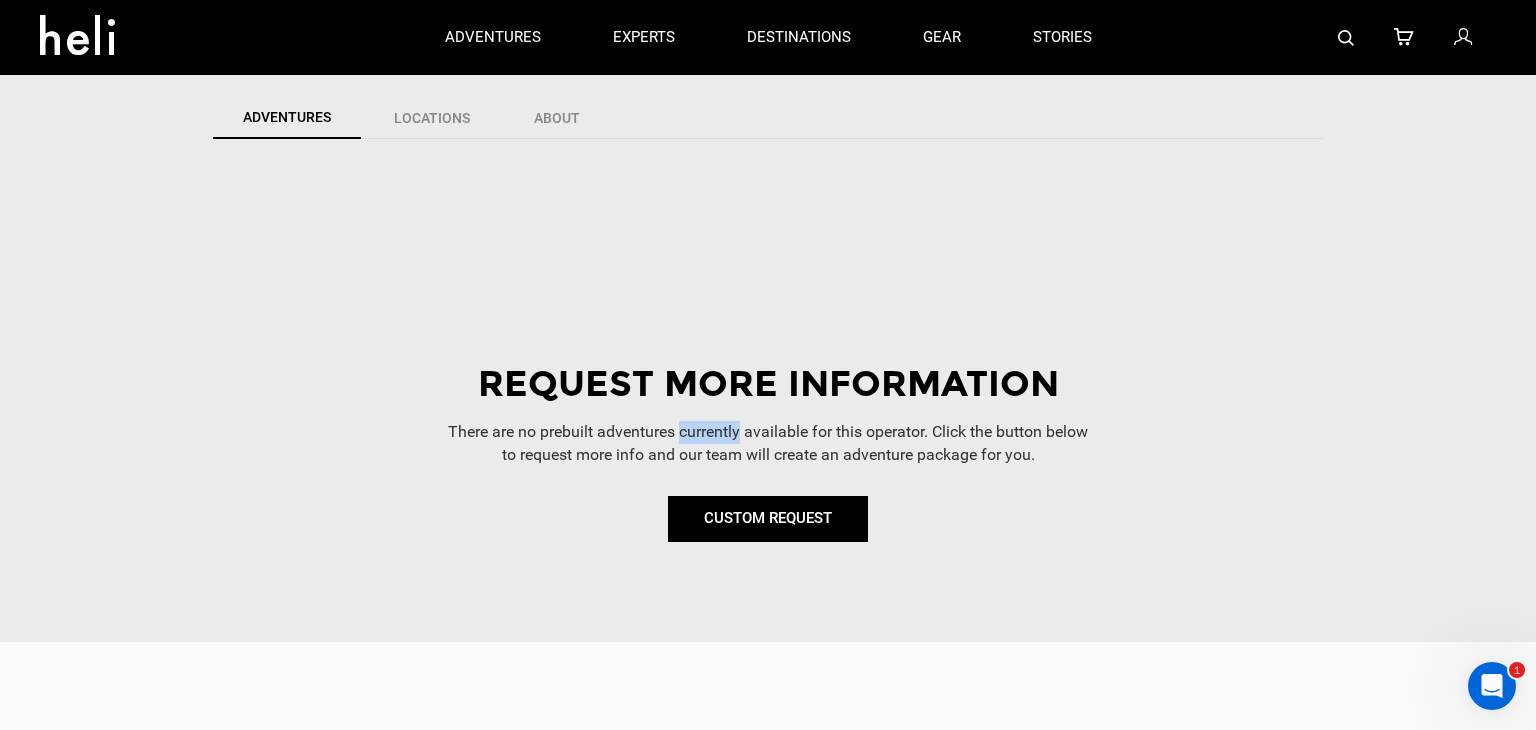 click on "There are no prebuilt adventures currently available for this operator. Click the button below   to request more info and our team will create an adventure package for you." at bounding box center [768, 444] 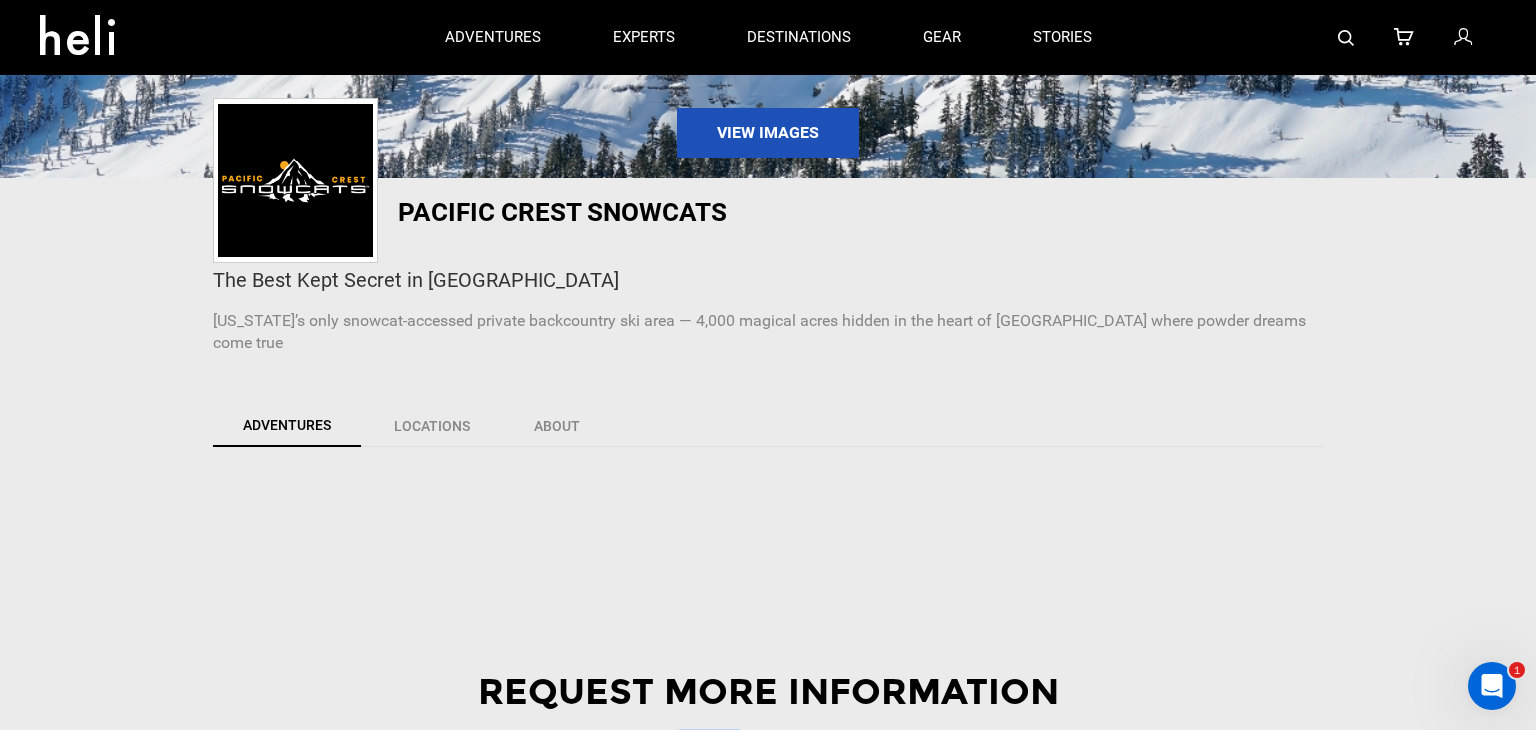 scroll, scrollTop: 0, scrollLeft: 0, axis: both 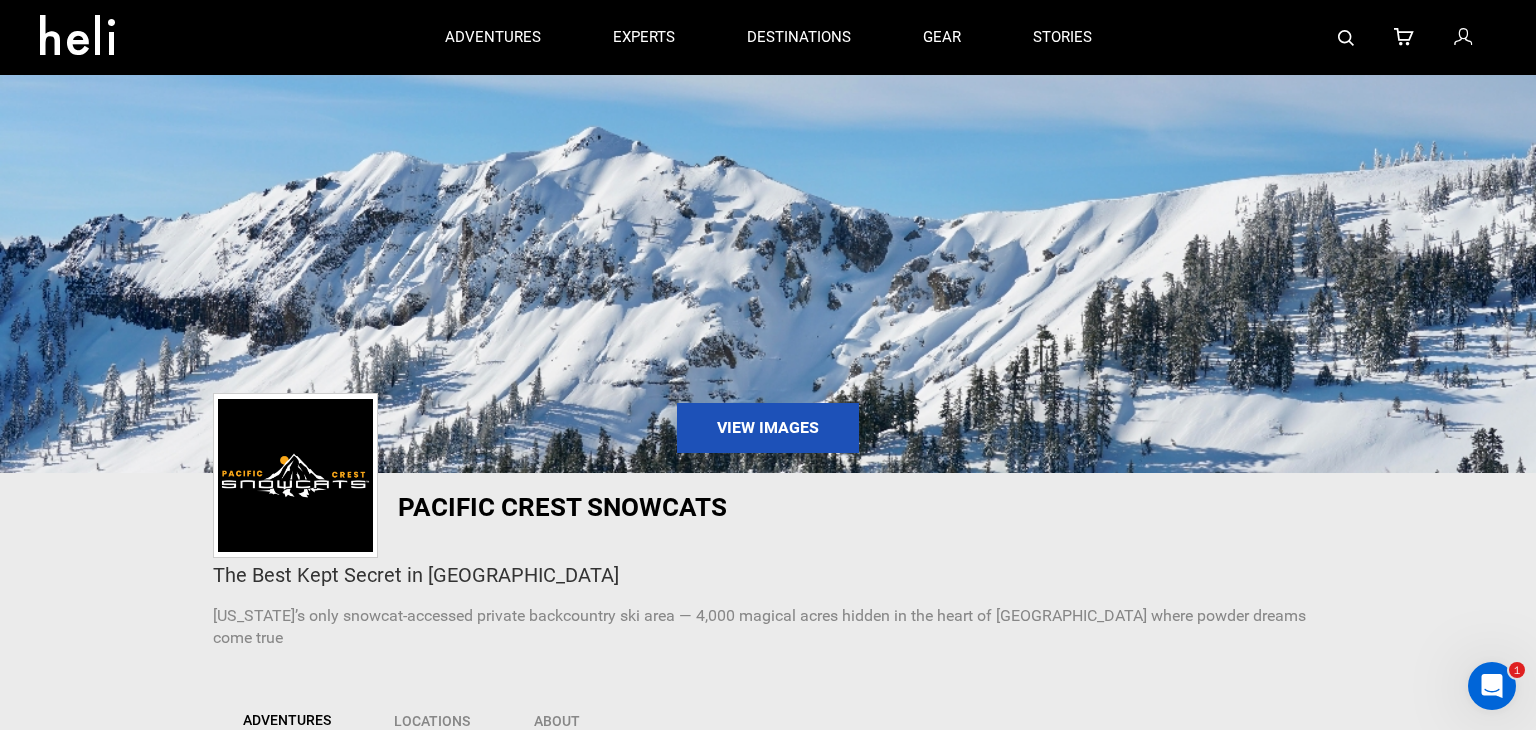 click at bounding box center [1346, 38] 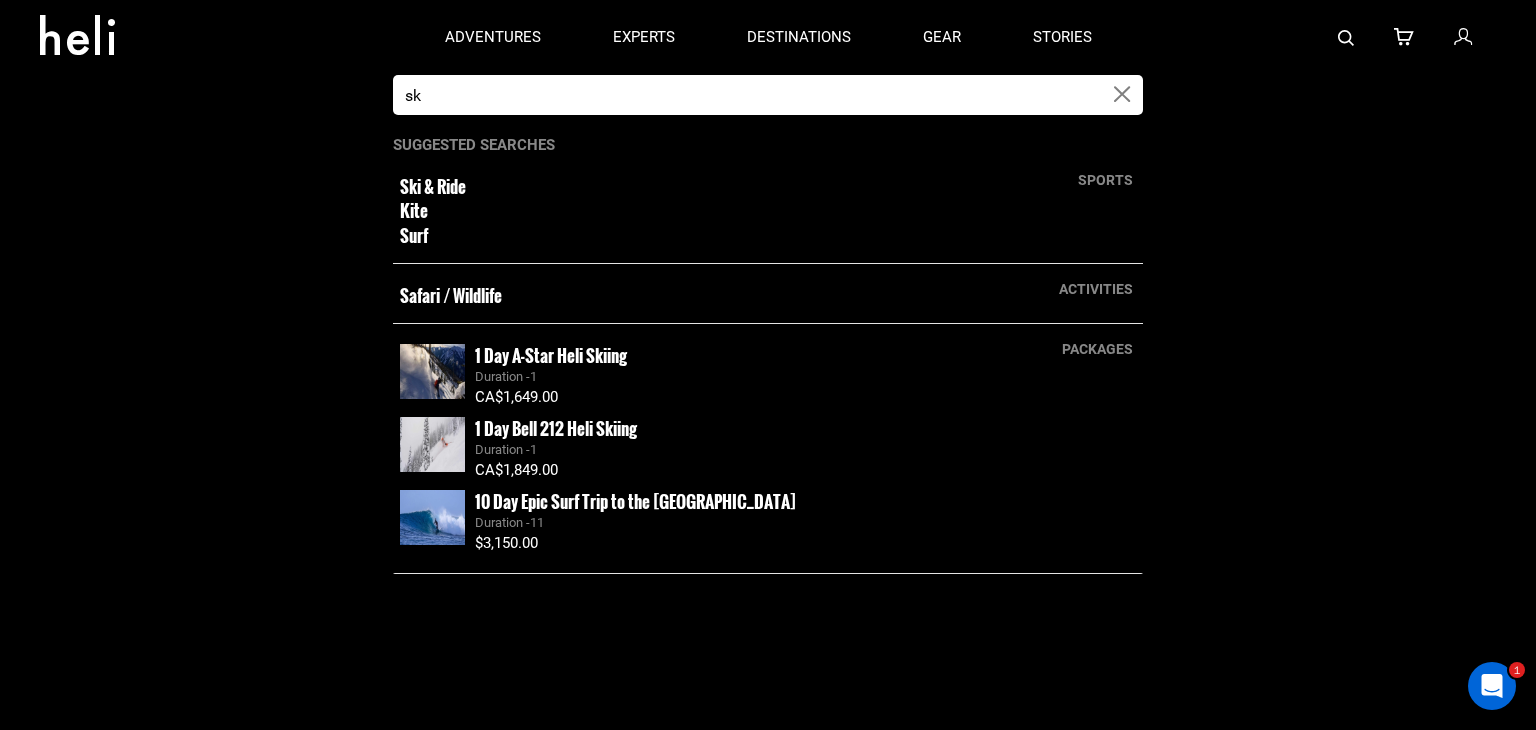 type on "ski" 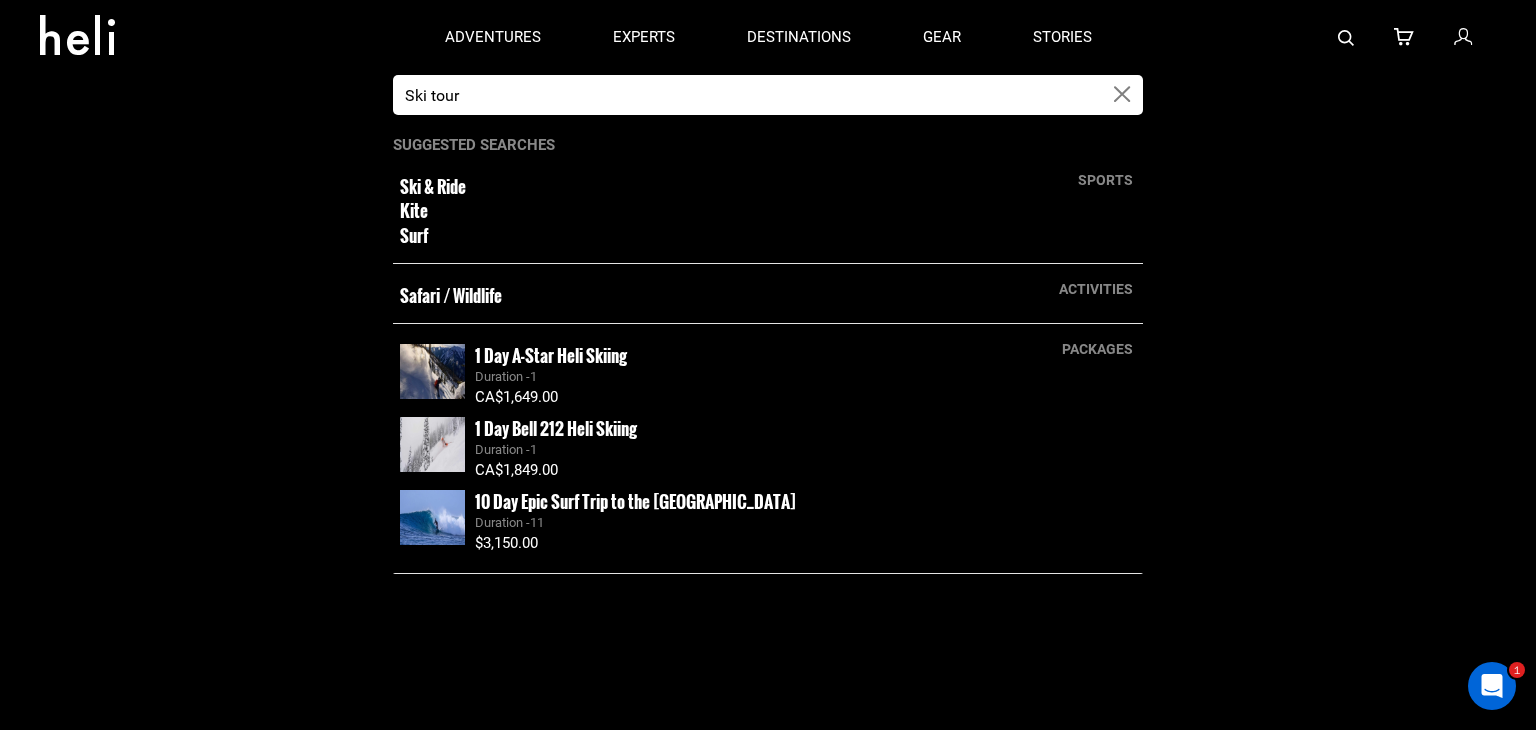 type on "Ski tour" 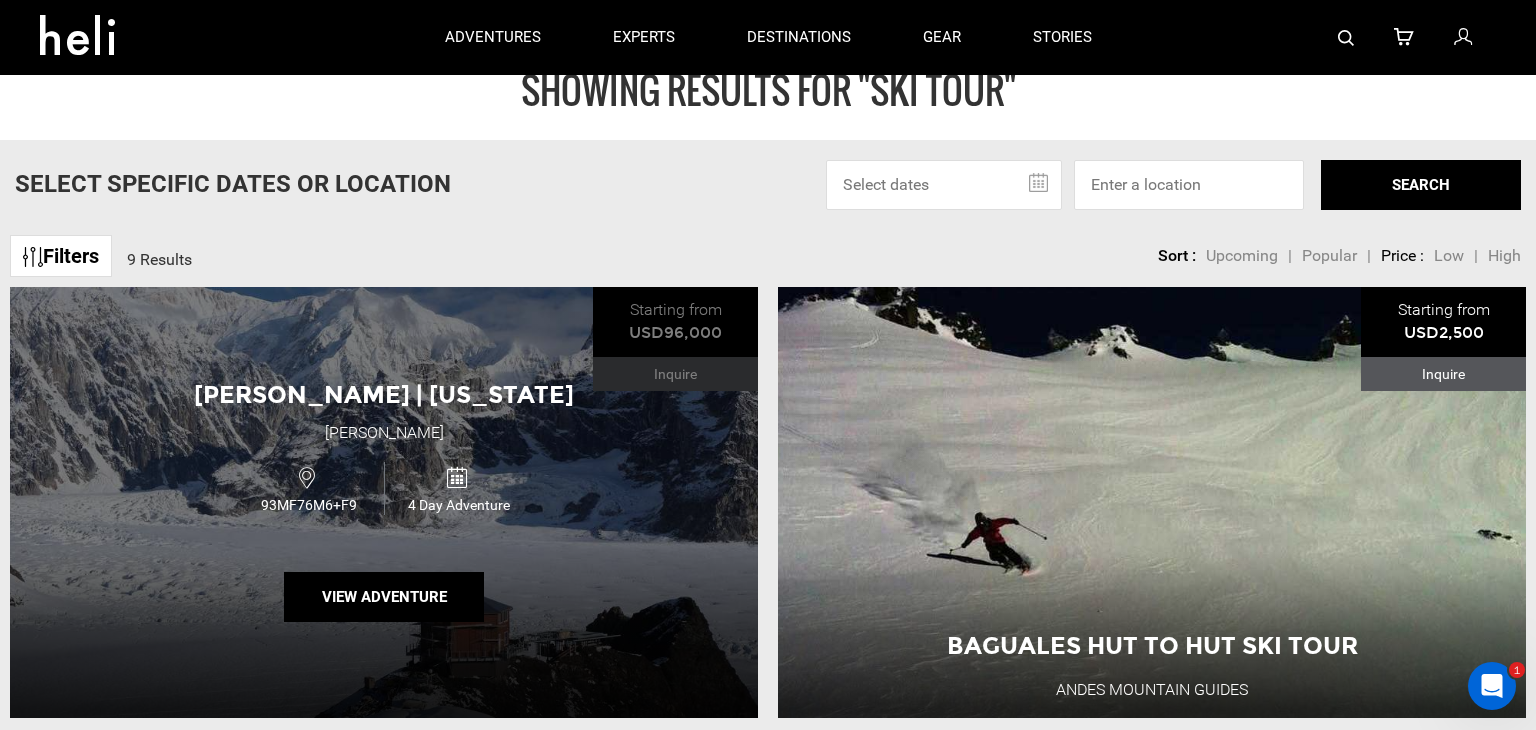 scroll, scrollTop: 52, scrollLeft: 0, axis: vertical 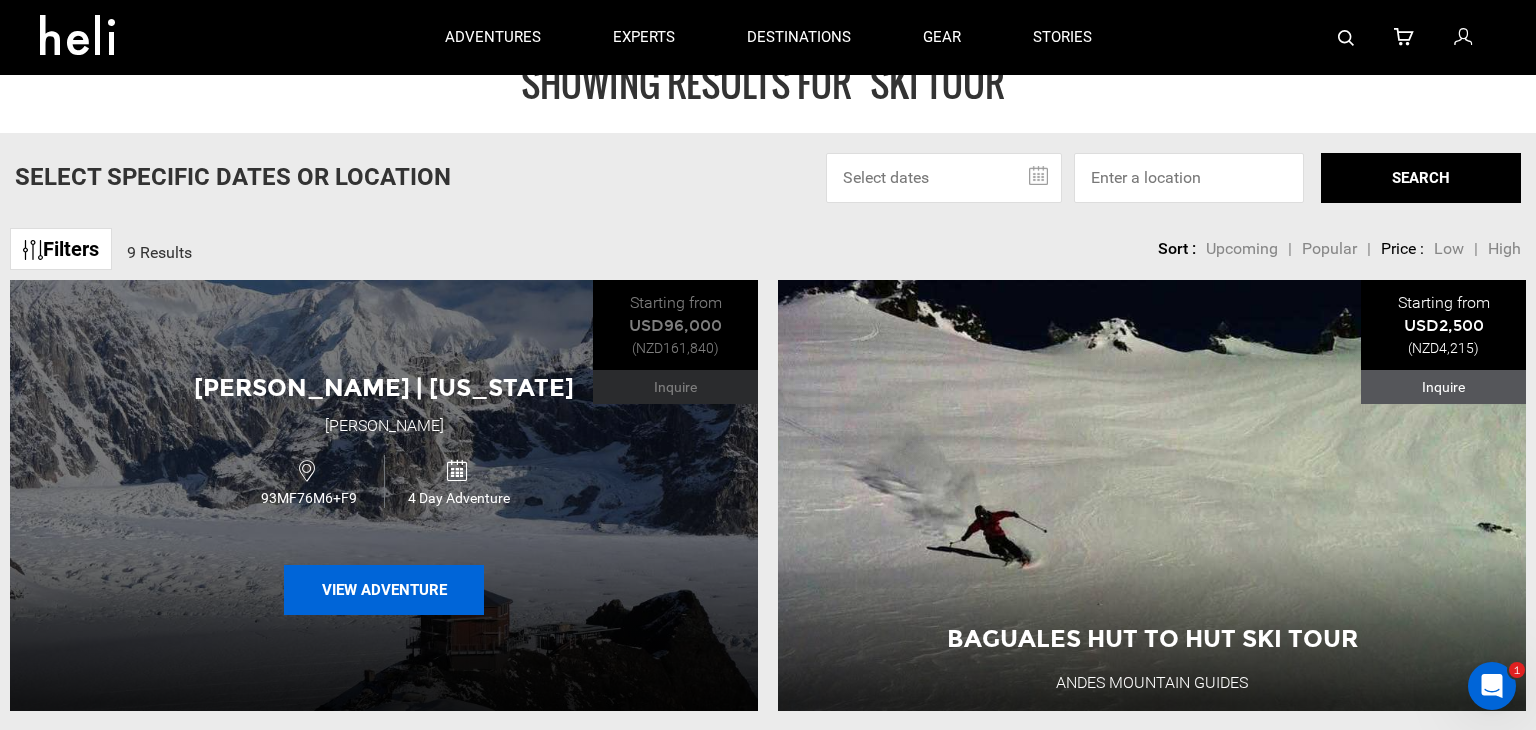 paste 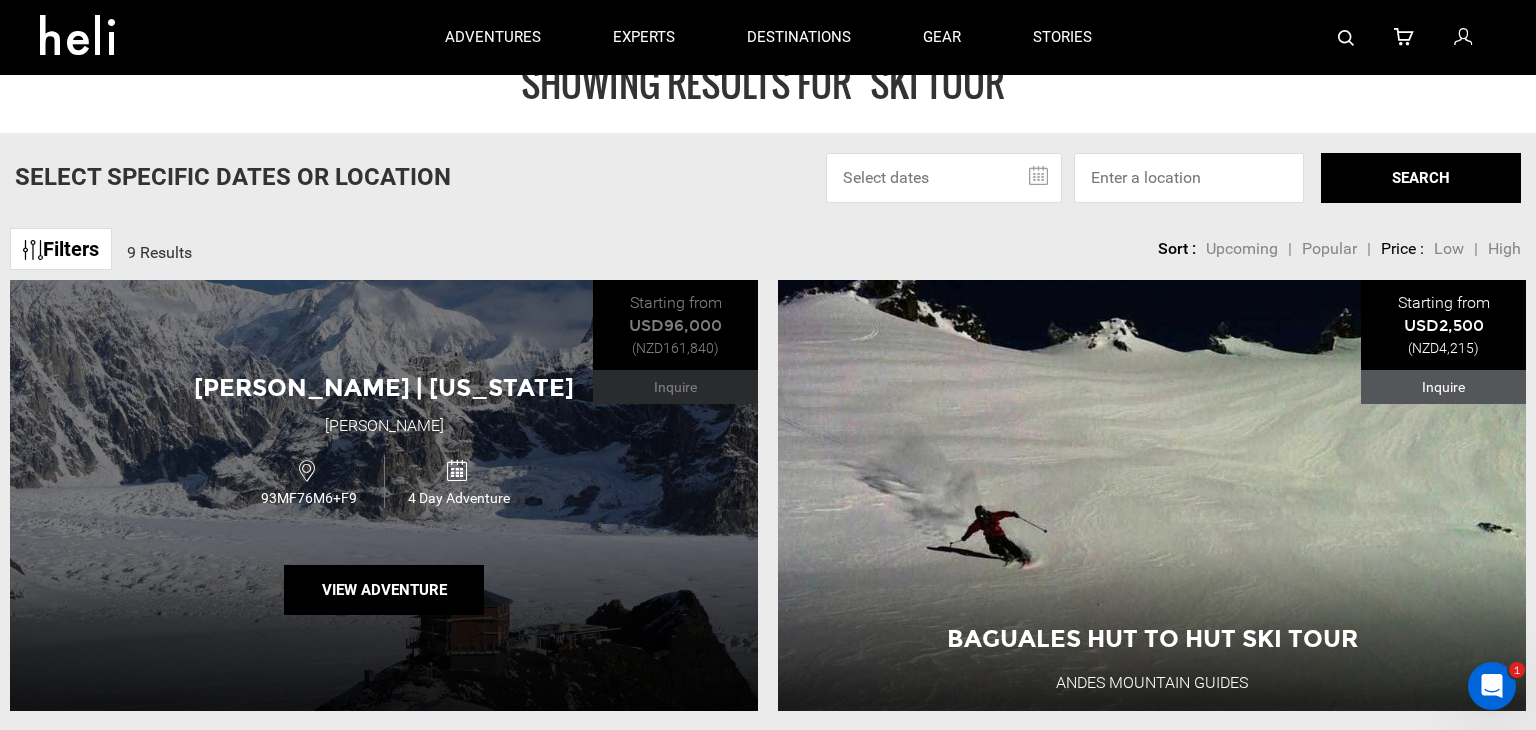 click on "4 Day Adventure" at bounding box center (459, 481) 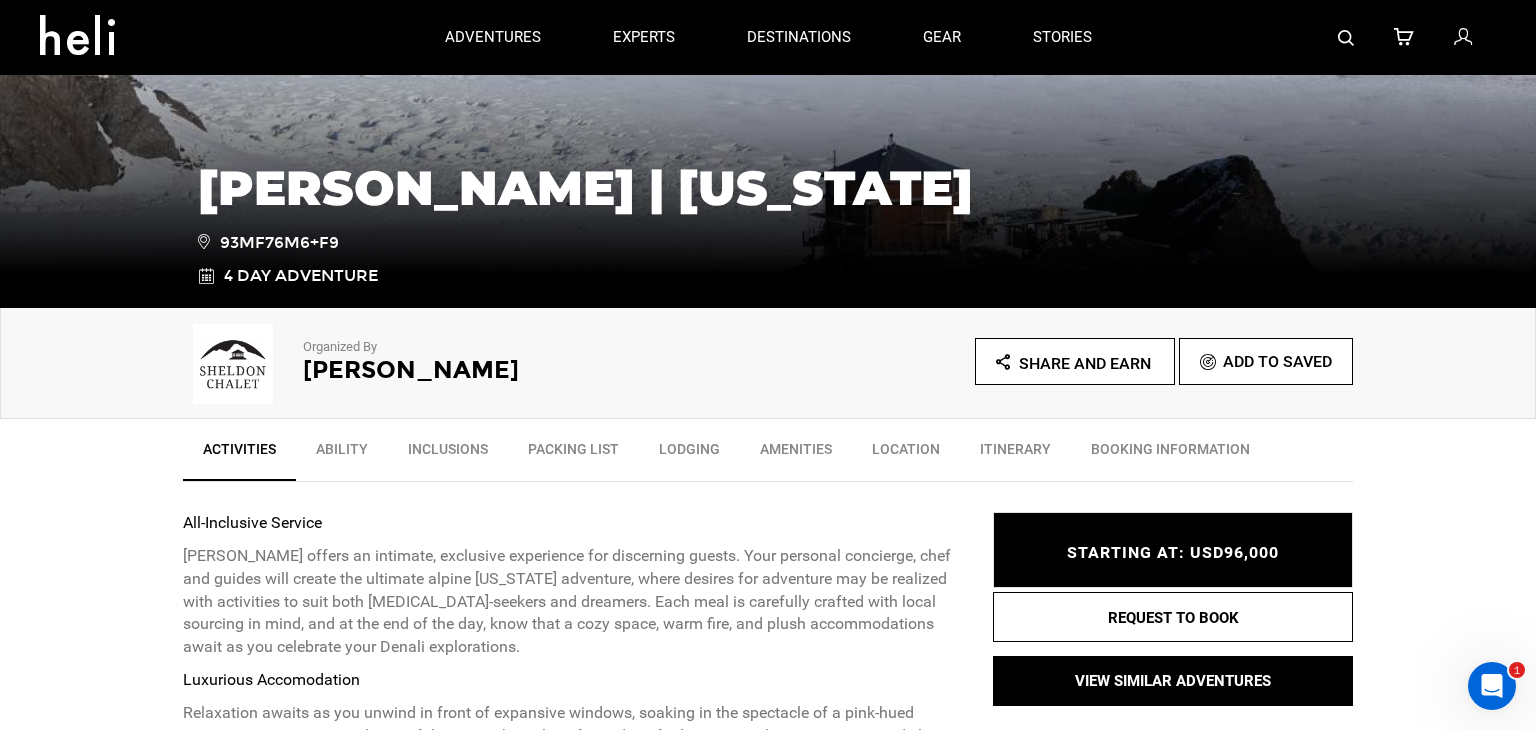 scroll, scrollTop: 988, scrollLeft: 0, axis: vertical 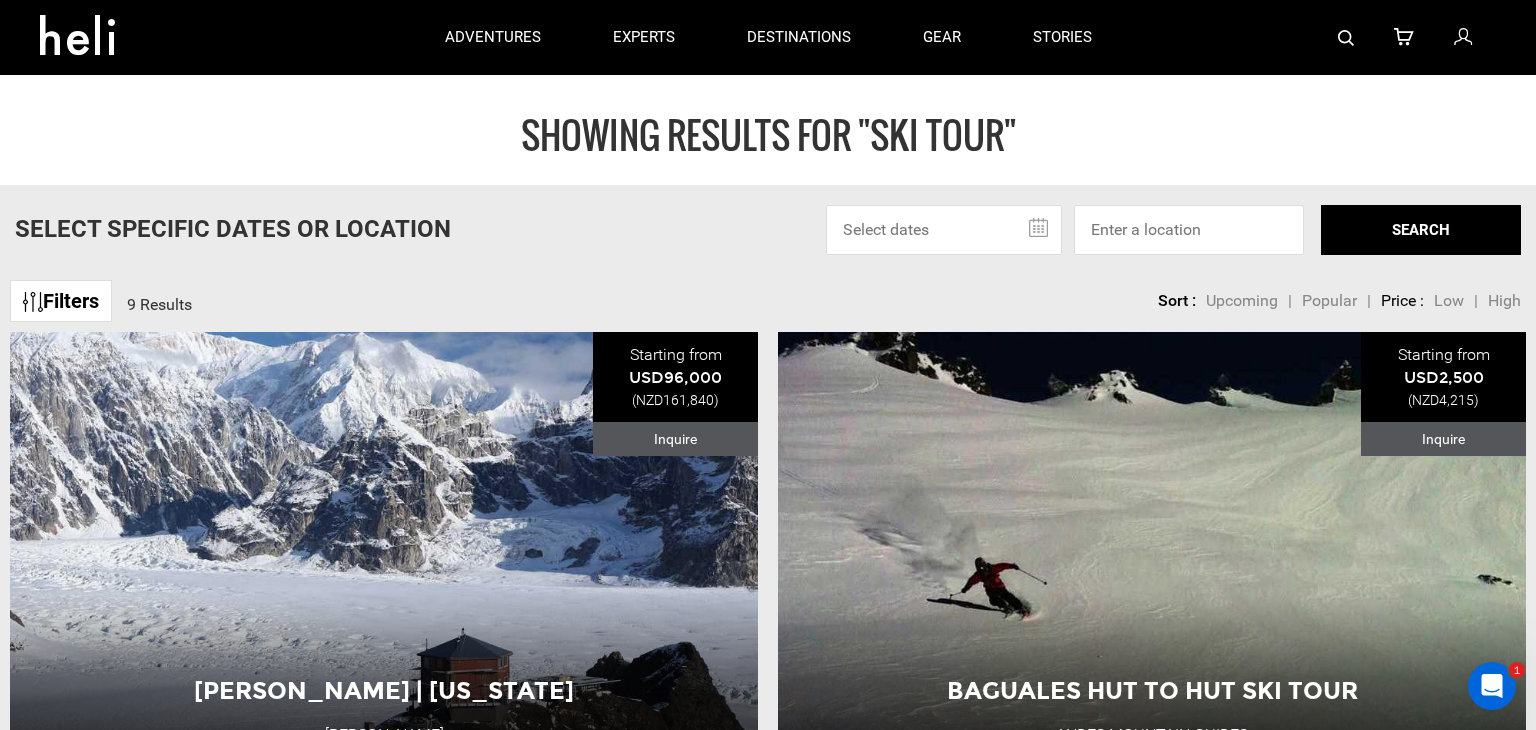 click at bounding box center [1312, 37] 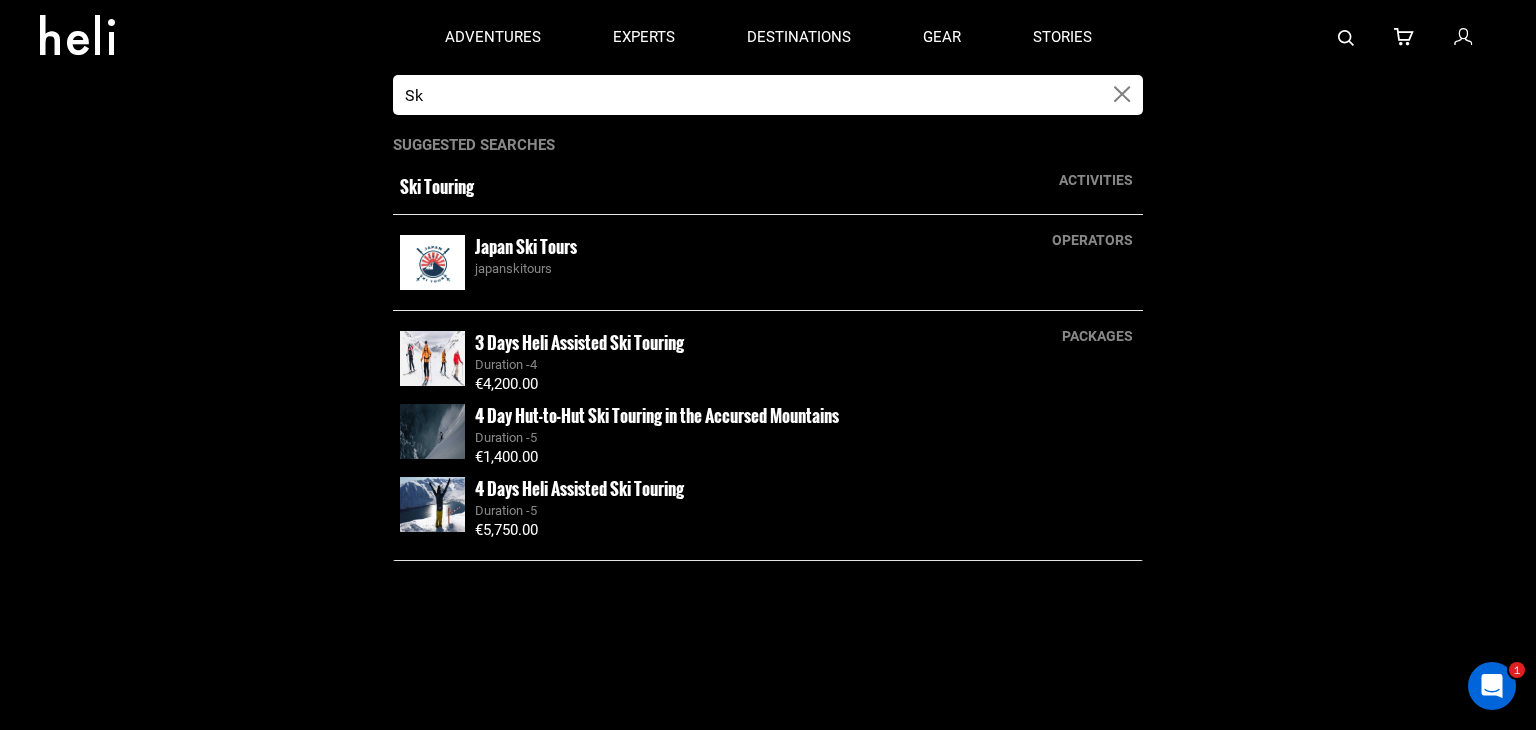 type on "S" 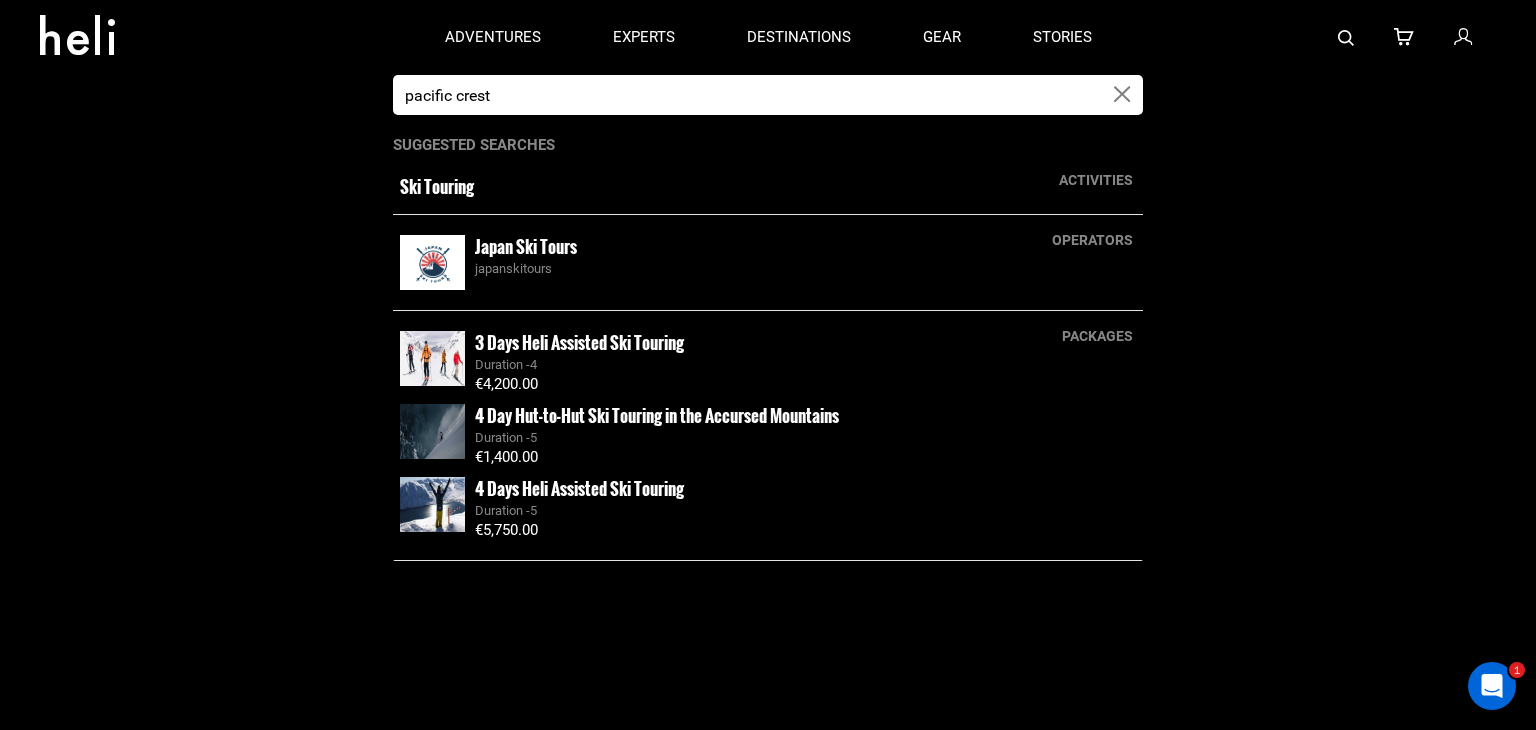 type on "pacific crest" 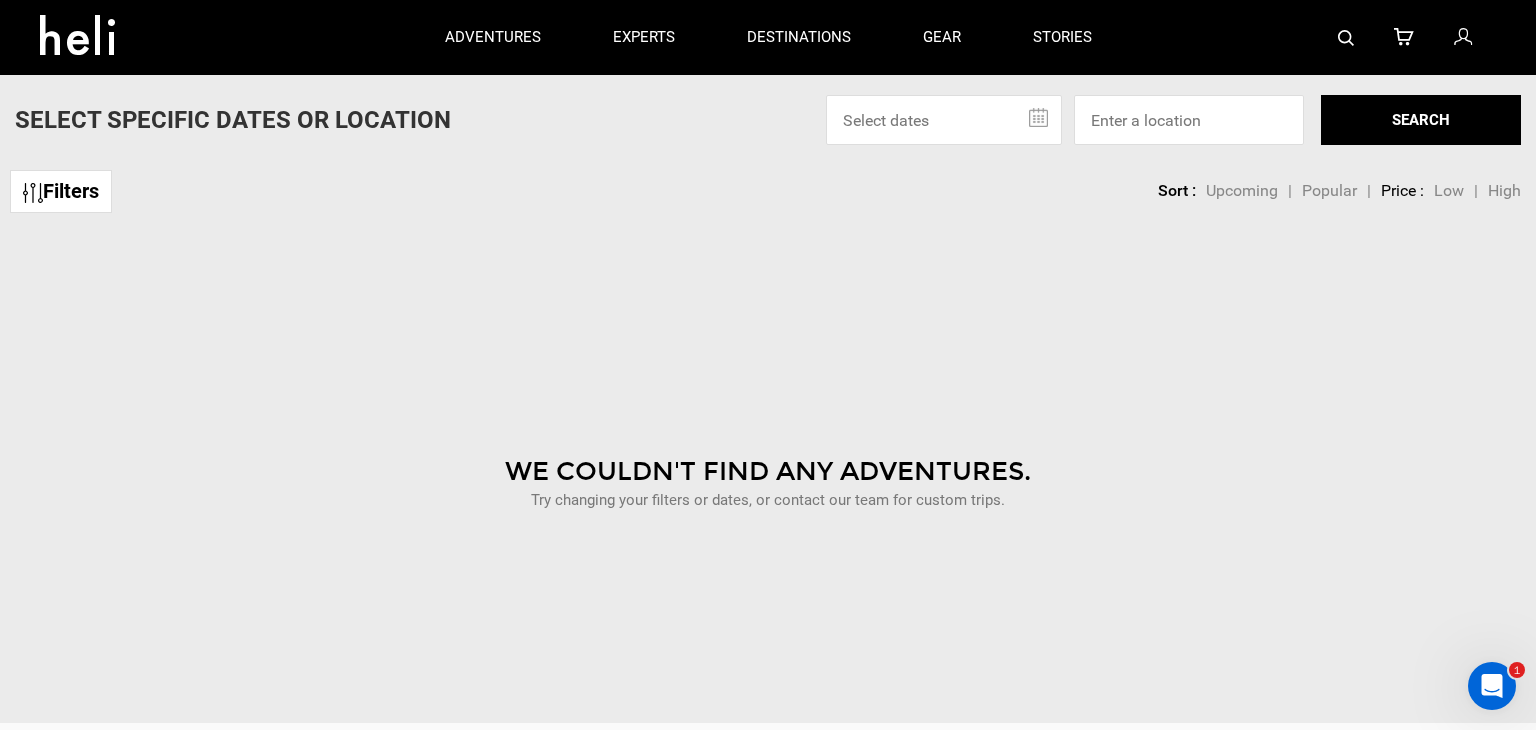 click at bounding box center (1346, 38) 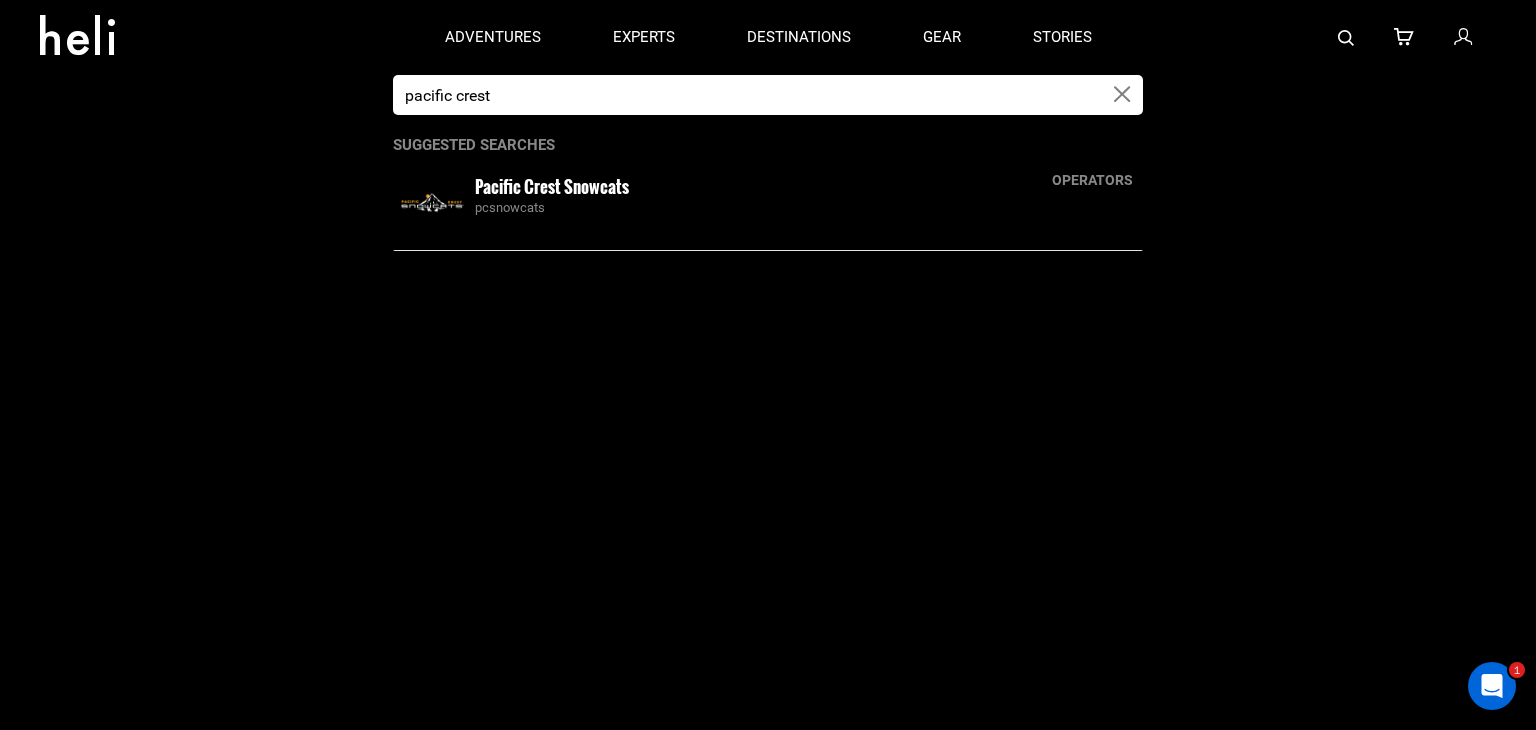 click on "Pacific Crest Snowcats" at bounding box center [552, 186] 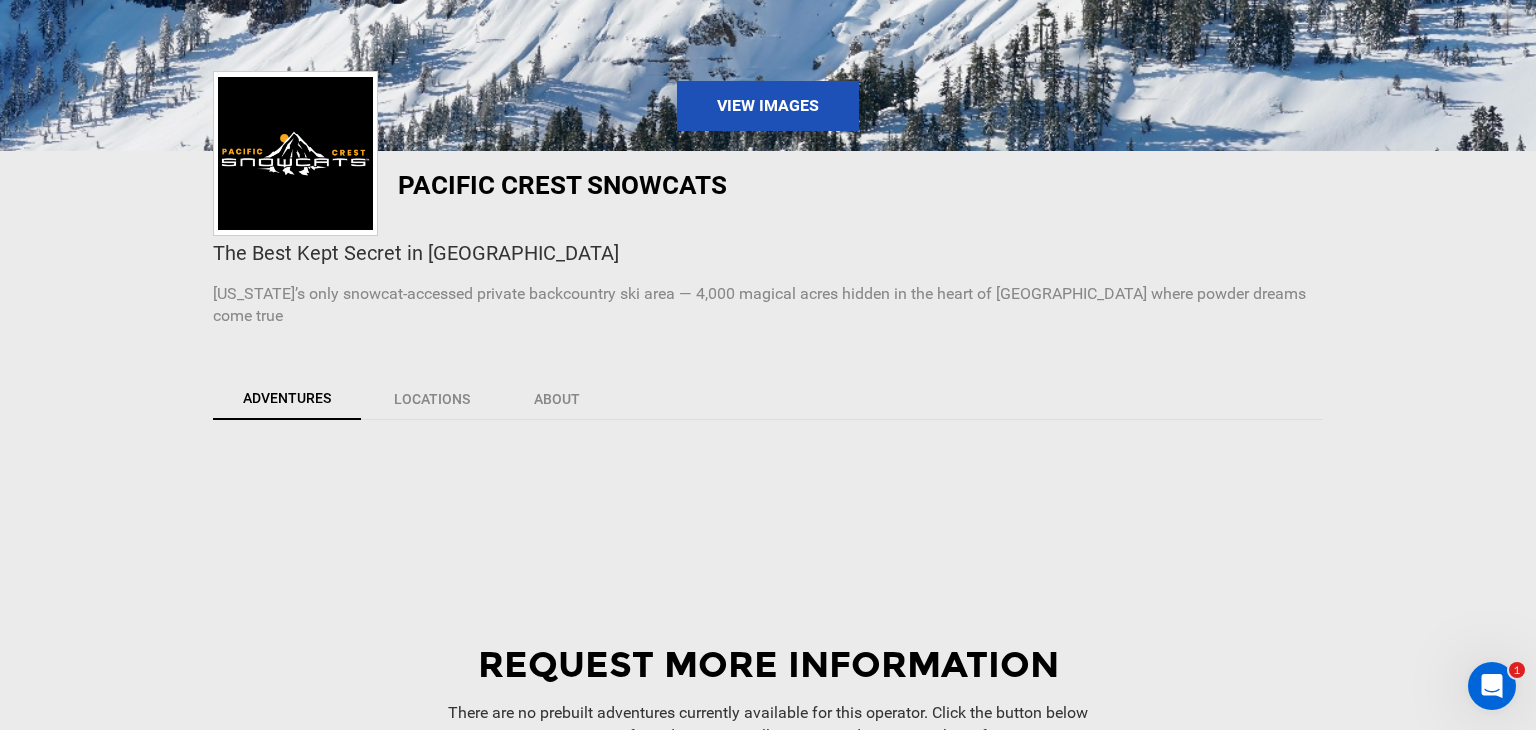 scroll, scrollTop: 438, scrollLeft: 0, axis: vertical 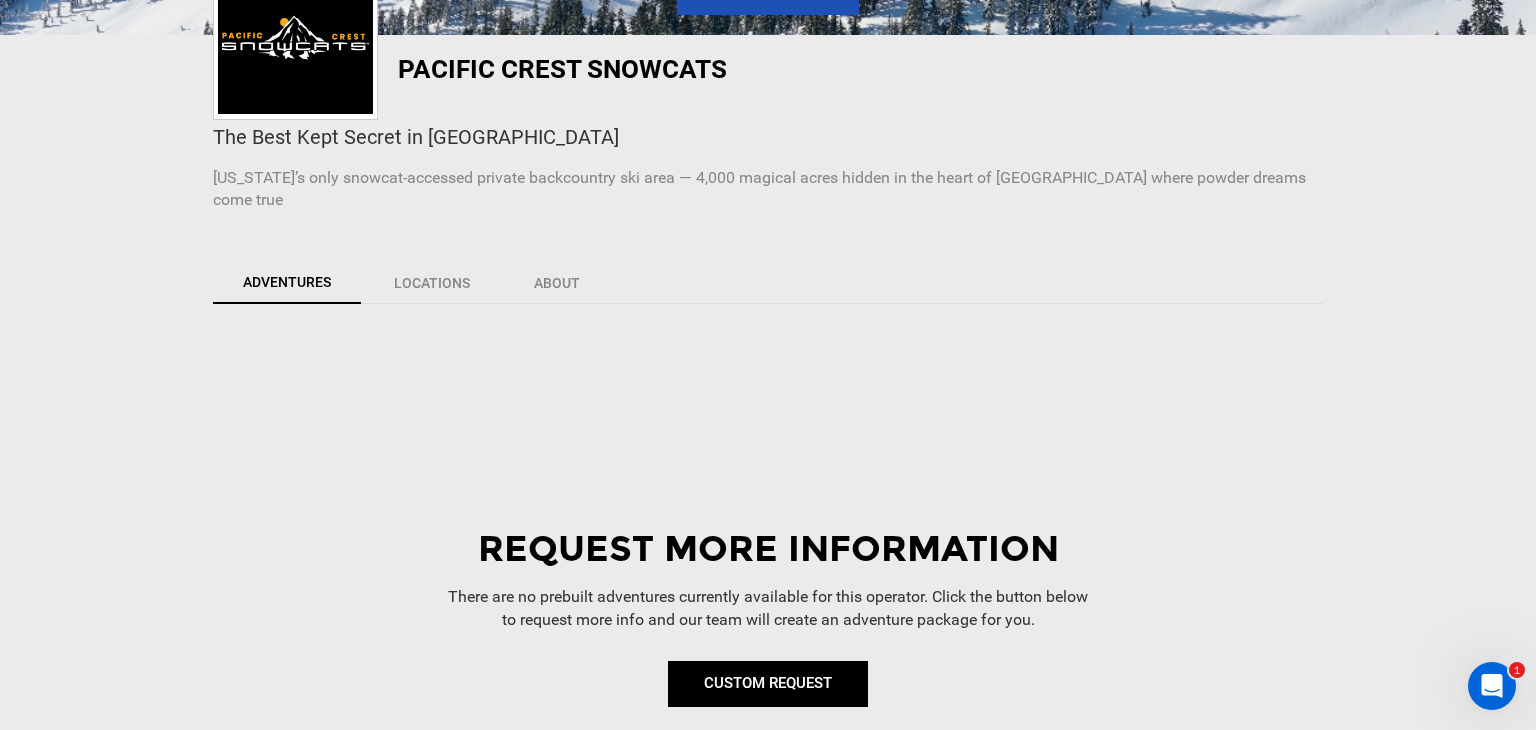 click on "CUSTOM REQUEST" at bounding box center (768, 683) 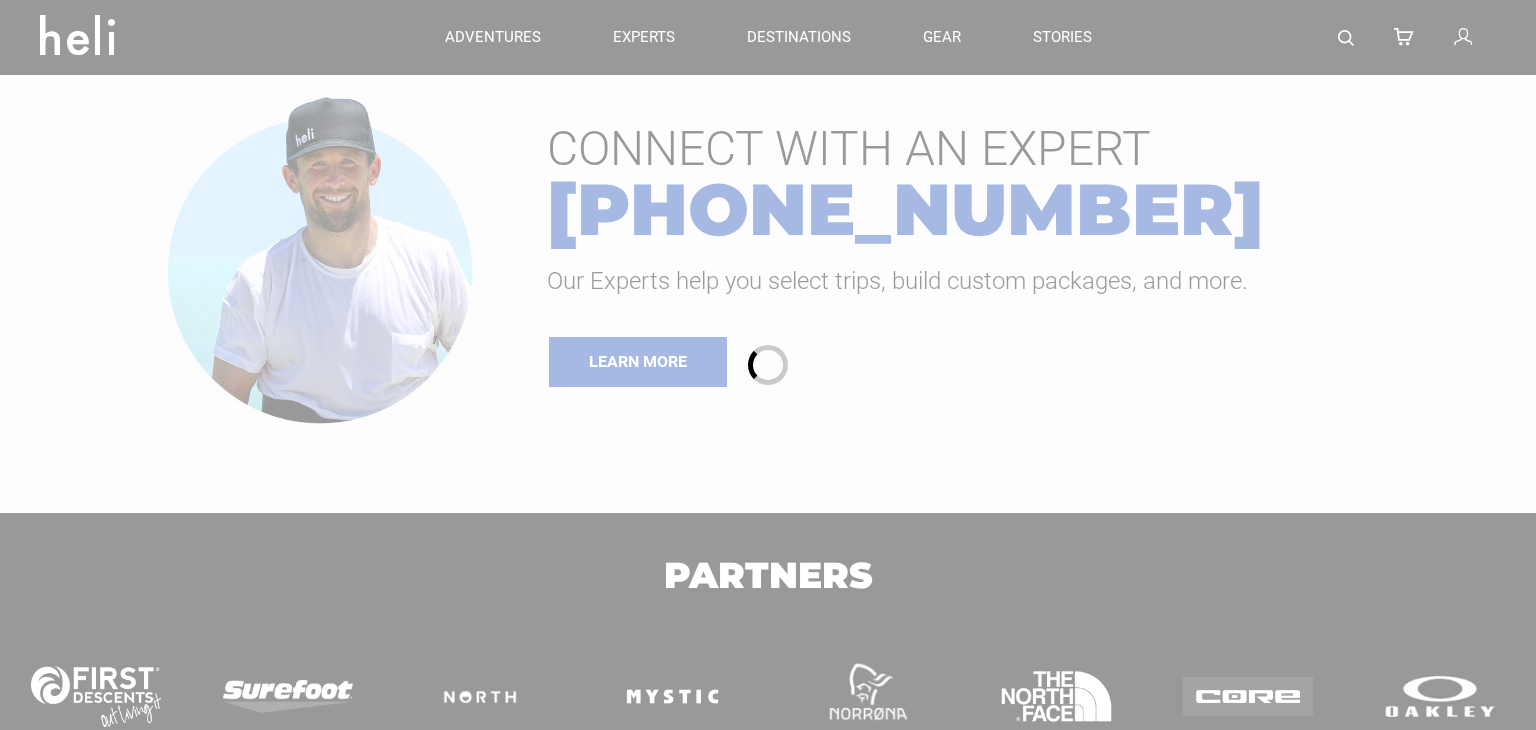 scroll, scrollTop: 0, scrollLeft: 0, axis: both 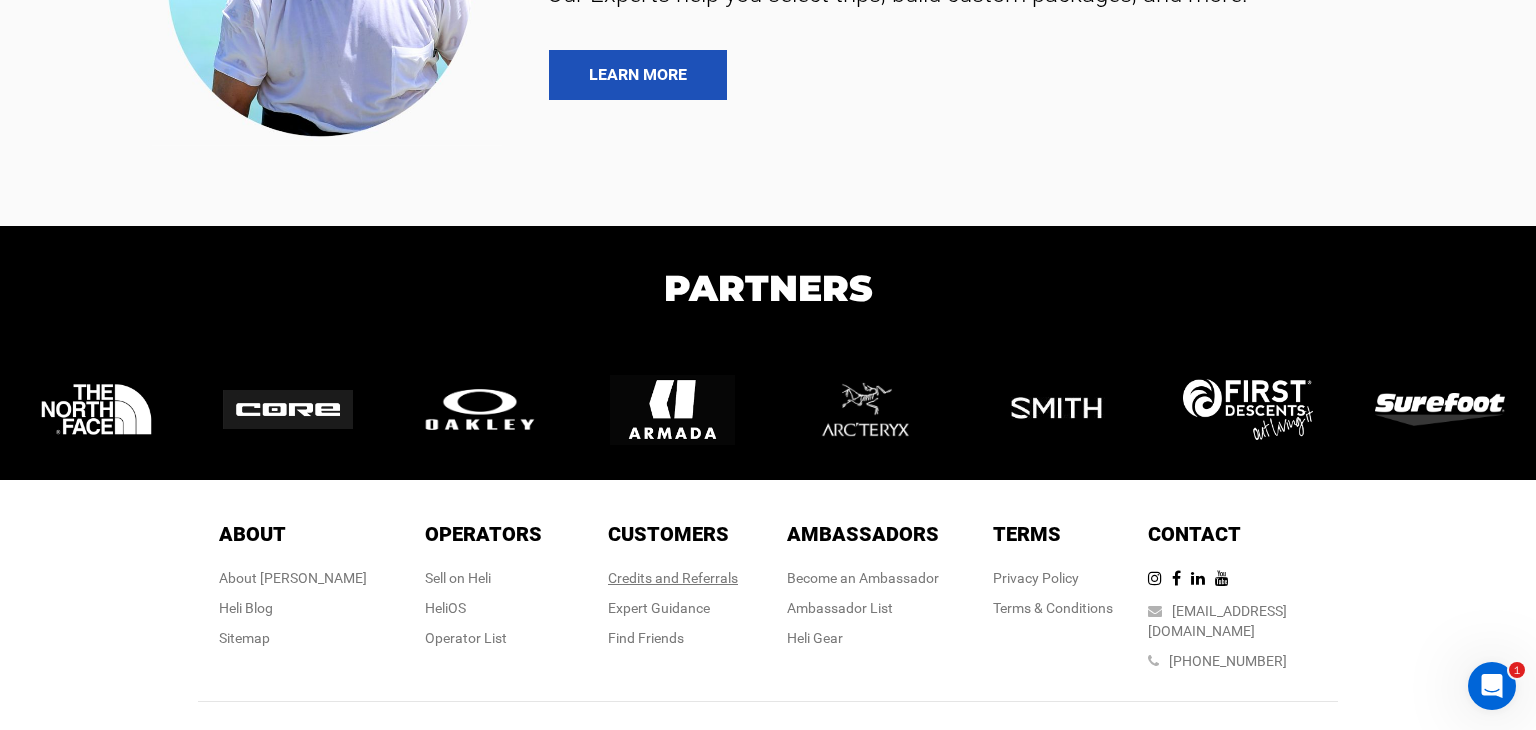 click on "Credits and Referrals" at bounding box center (673, 578) 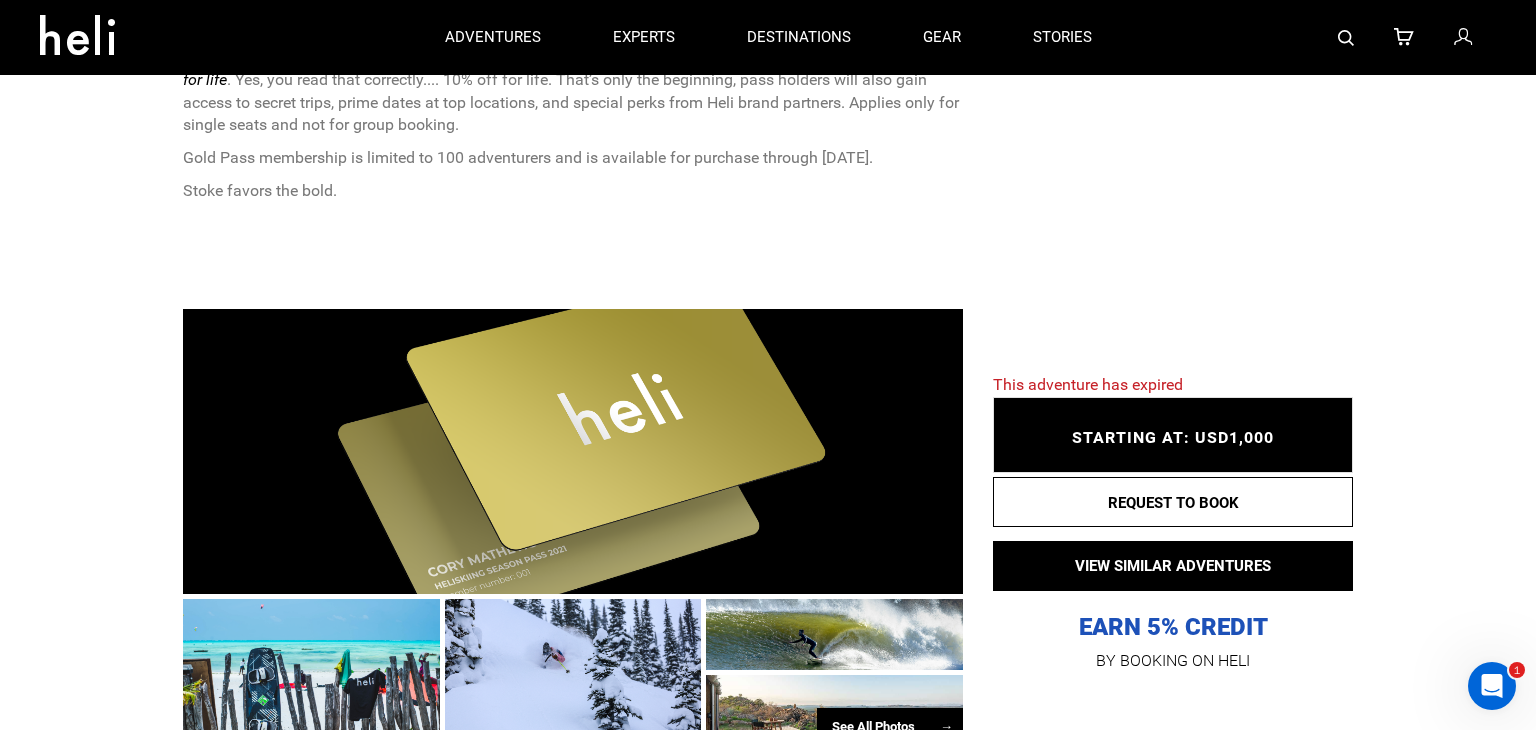 scroll, scrollTop: 0, scrollLeft: 0, axis: both 